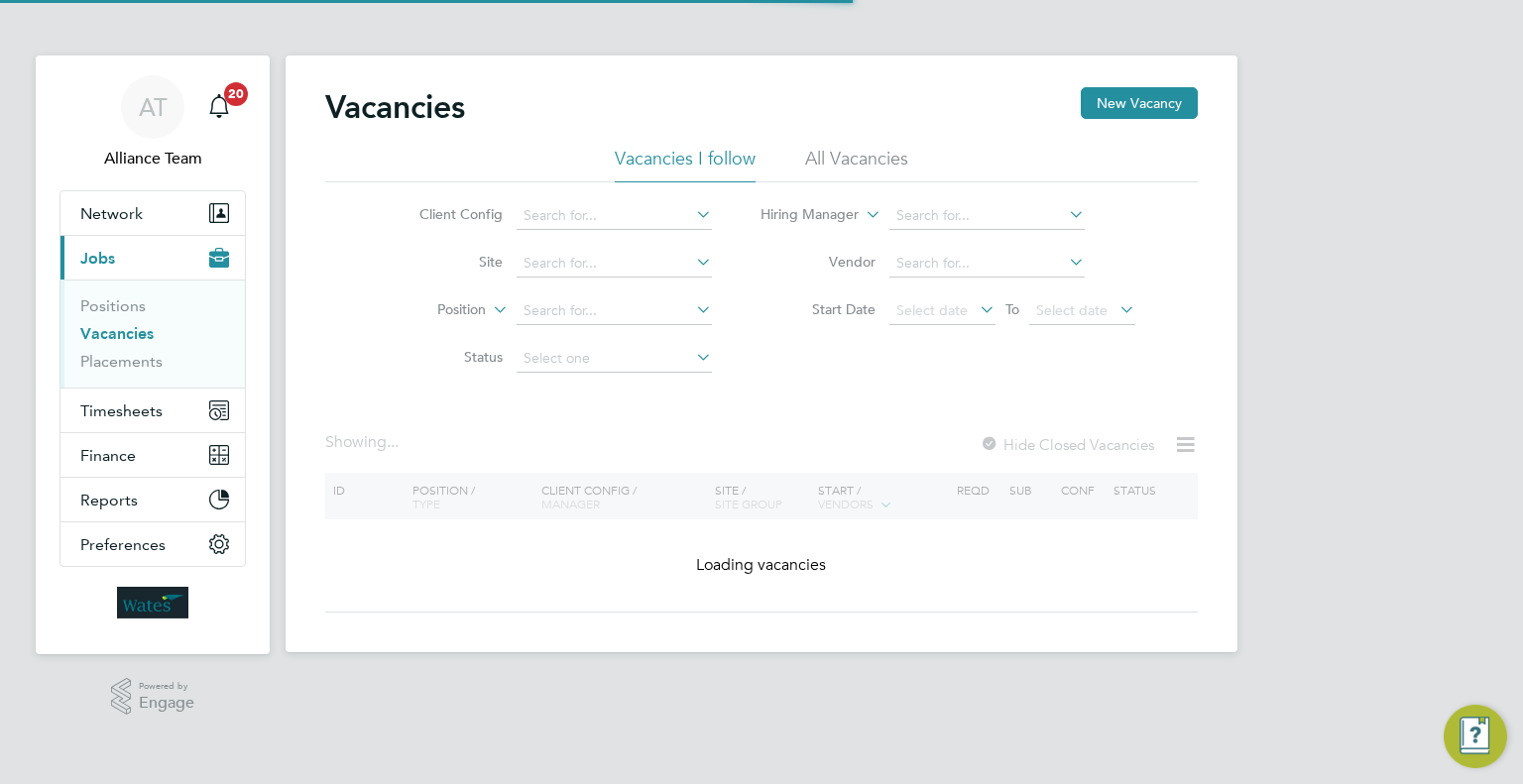 scroll, scrollTop: 0, scrollLeft: 0, axis: both 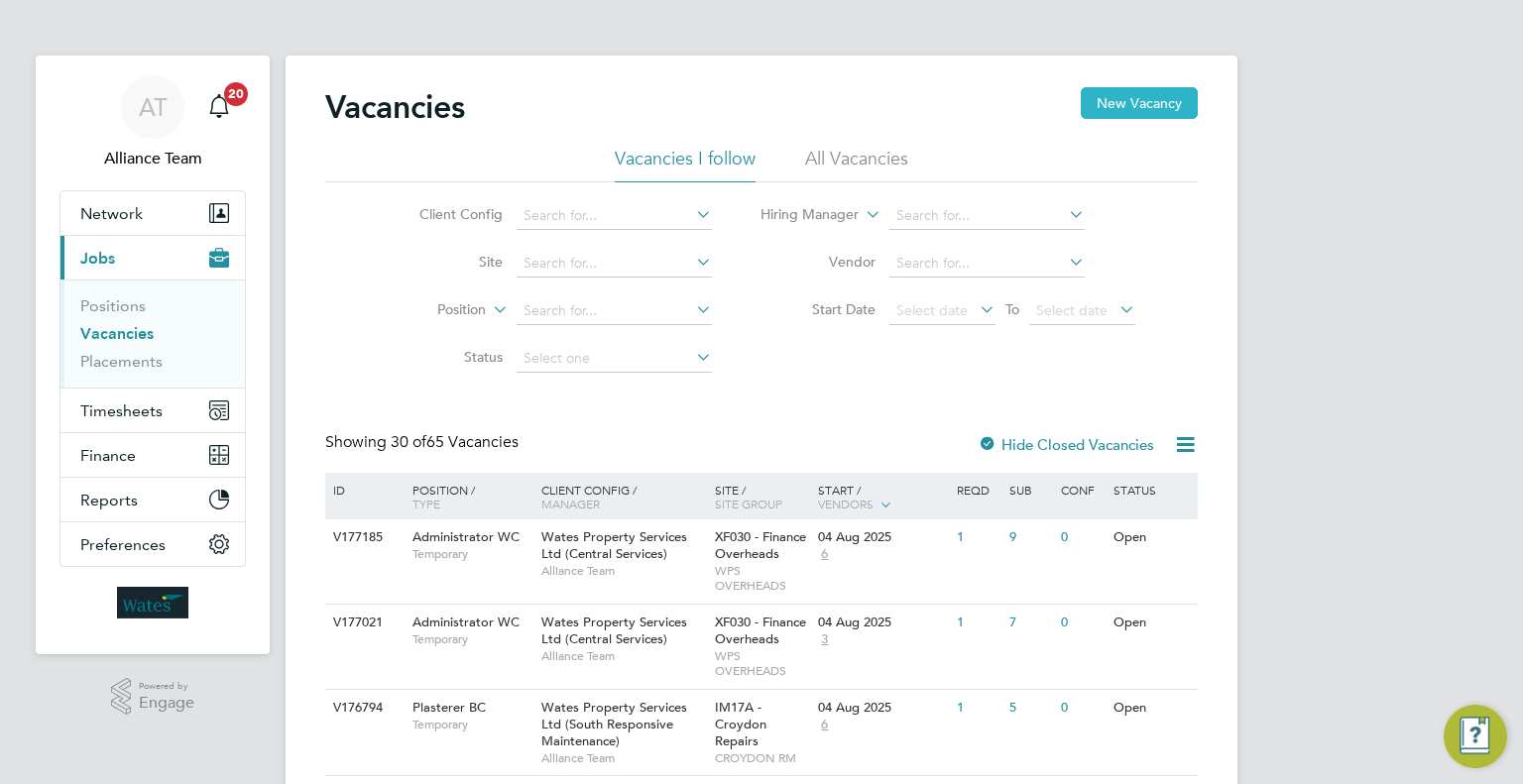 type 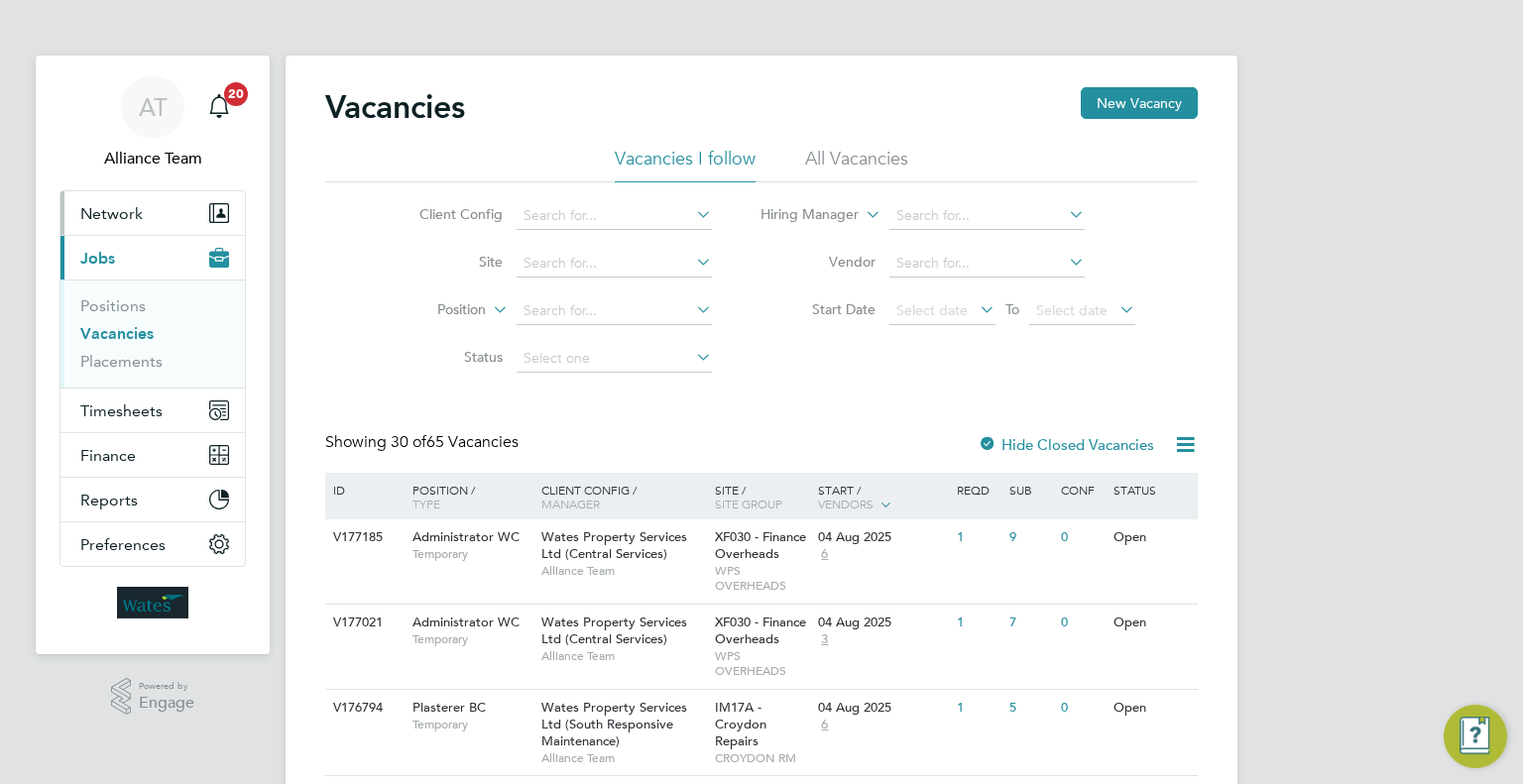 click on "Network" at bounding box center (153, 213) 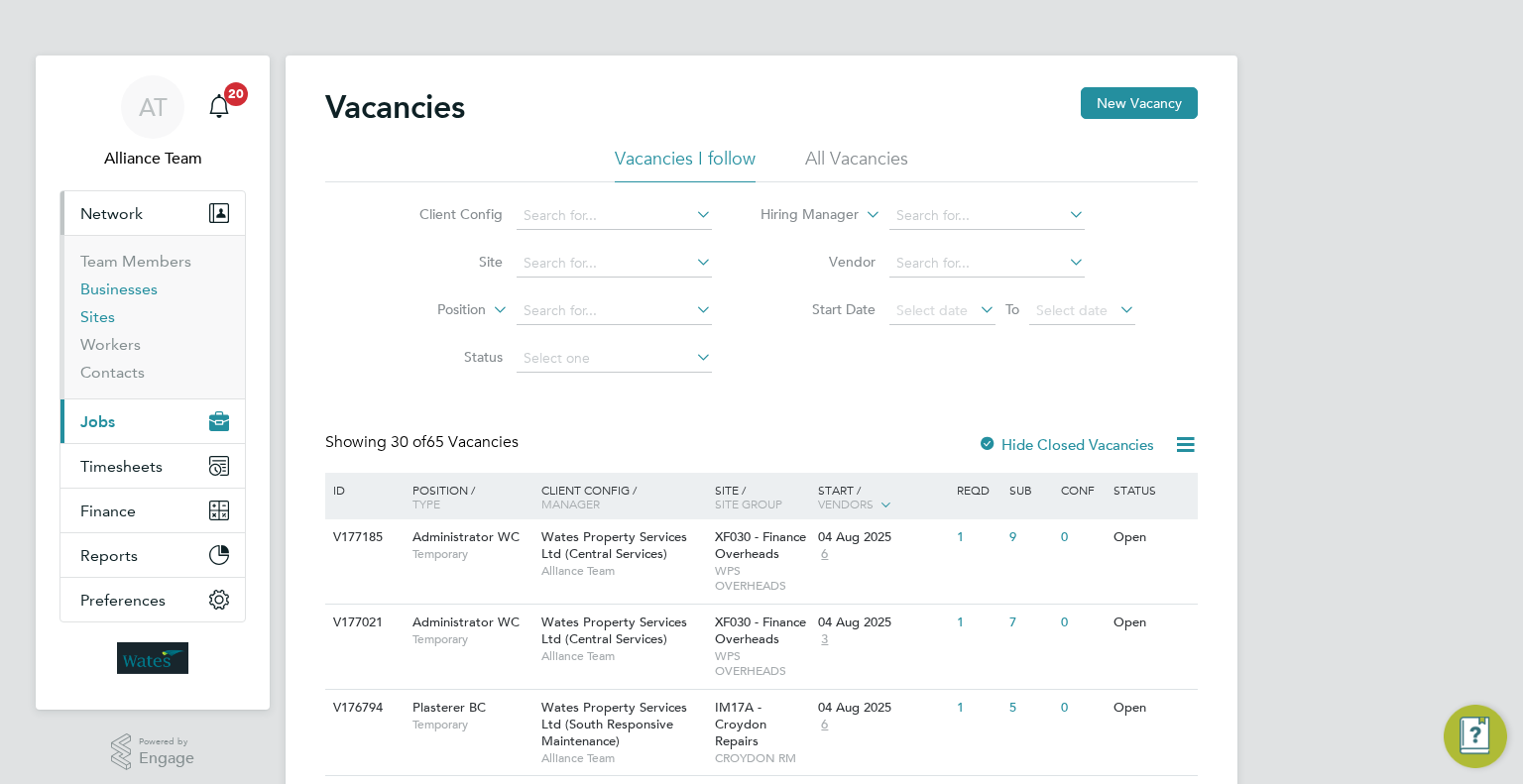 click on "Sites" at bounding box center (97, 316) 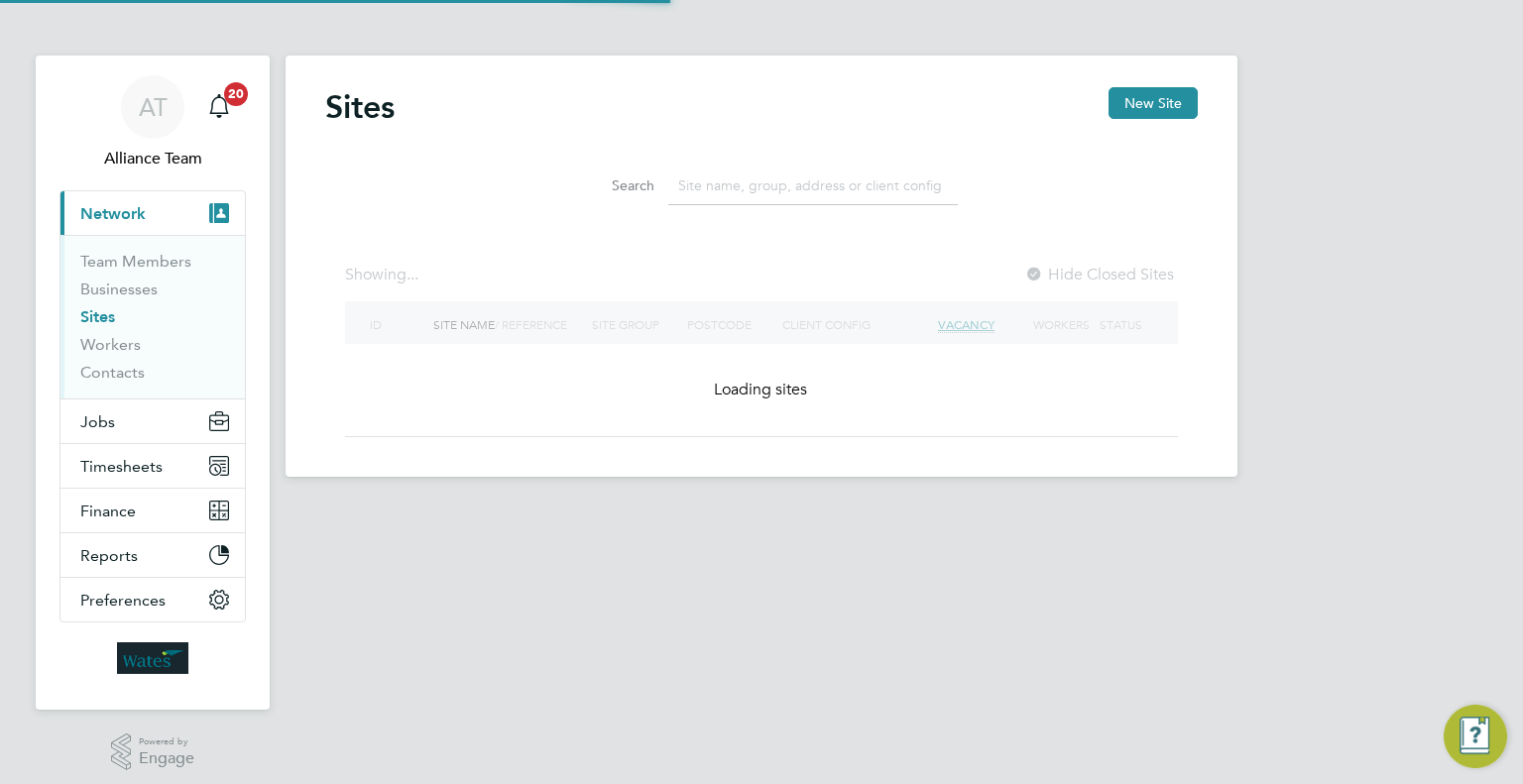 click 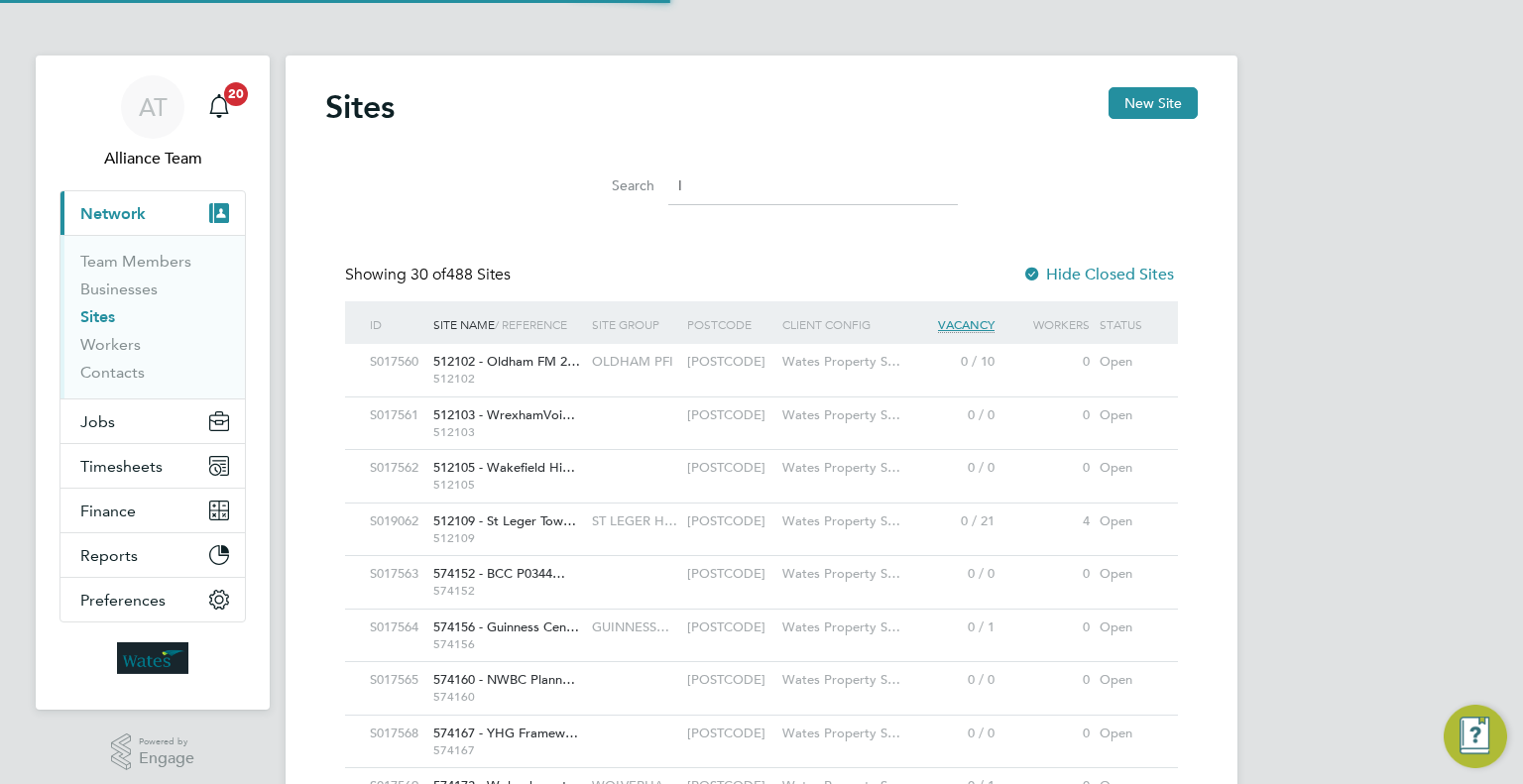 scroll, scrollTop: 10, scrollLeft: 10, axis: both 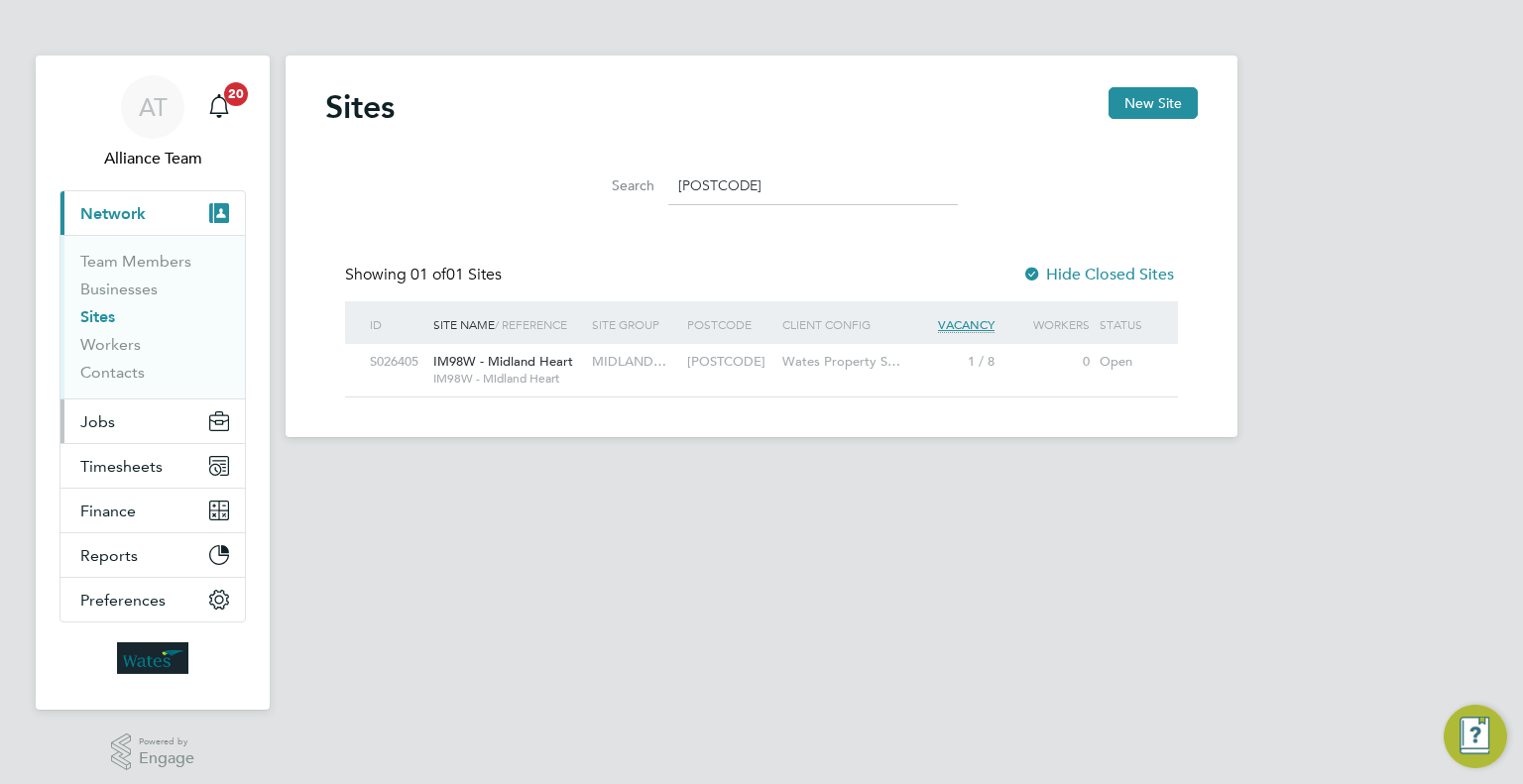 type on "IM98W" 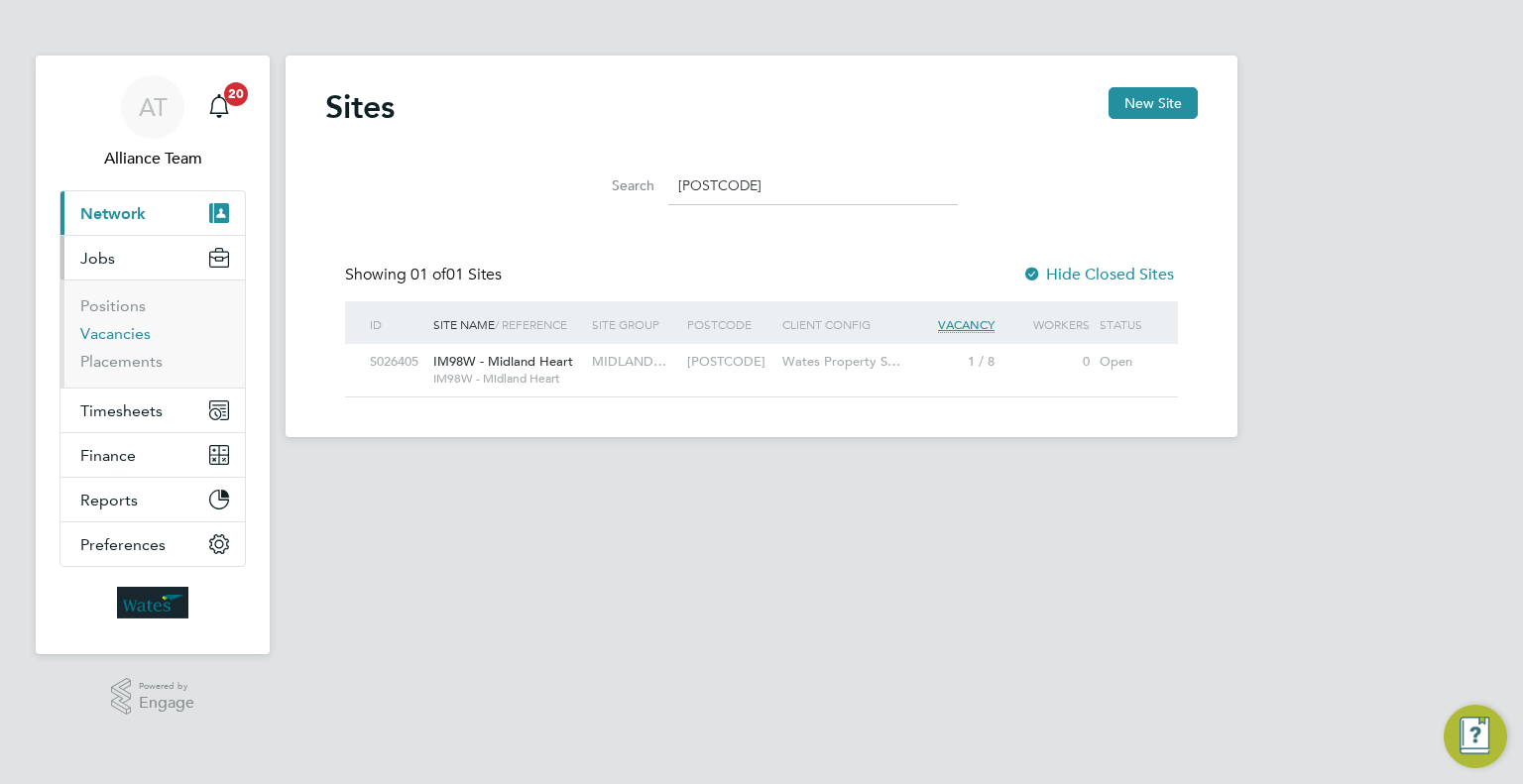 click on "Vacancies" at bounding box center [115, 333] 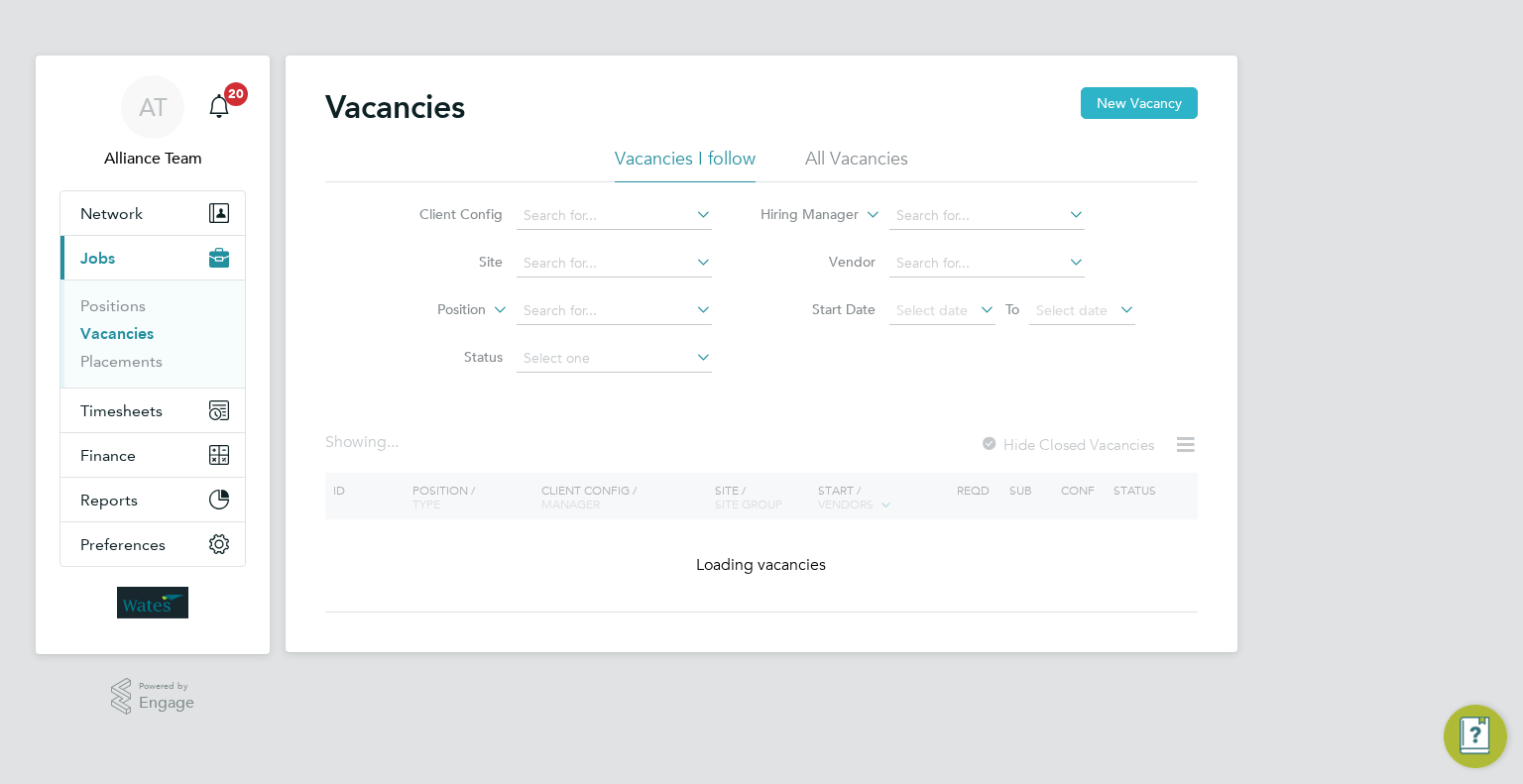 click on "New Vacancy" 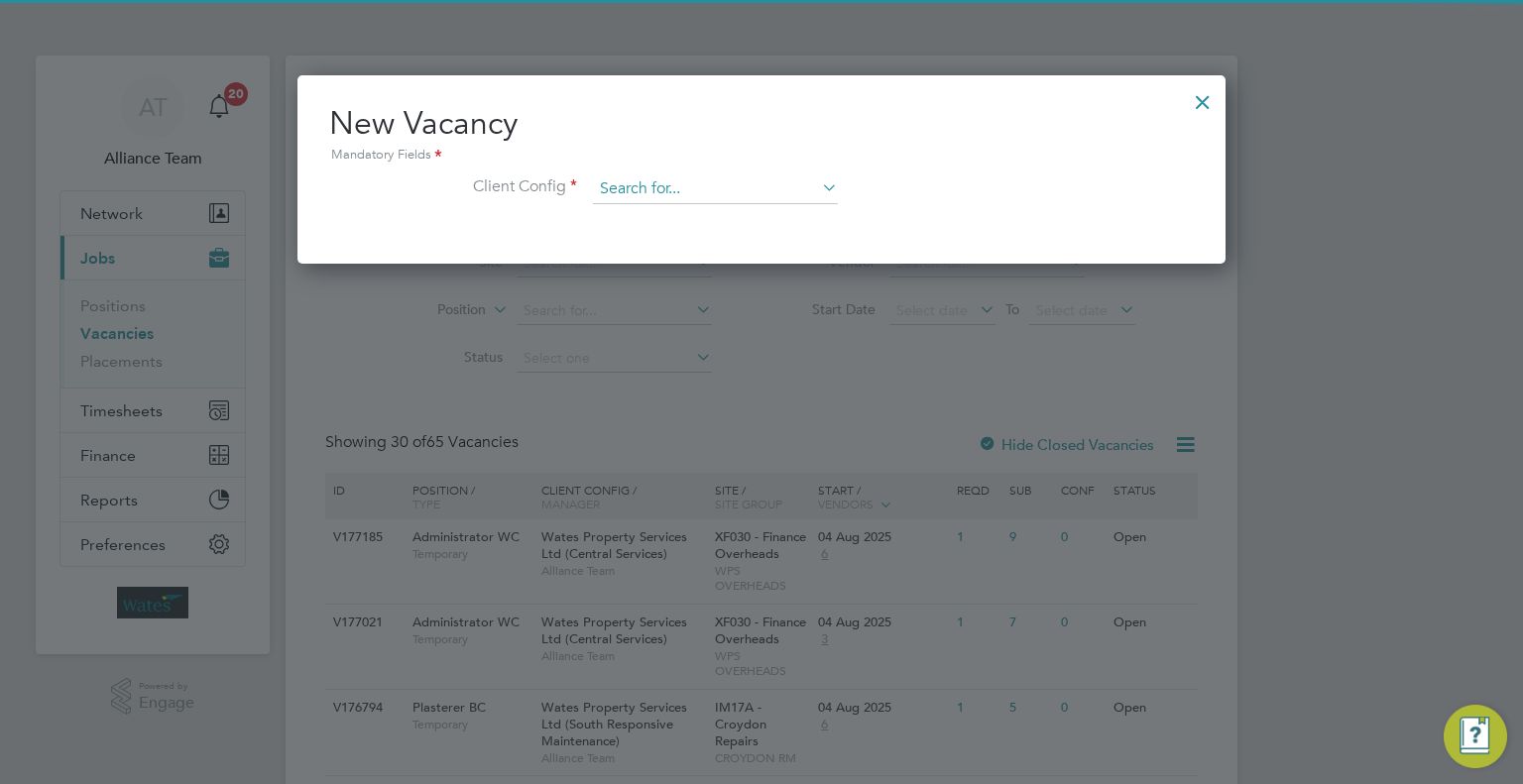 click at bounding box center [715, 189] 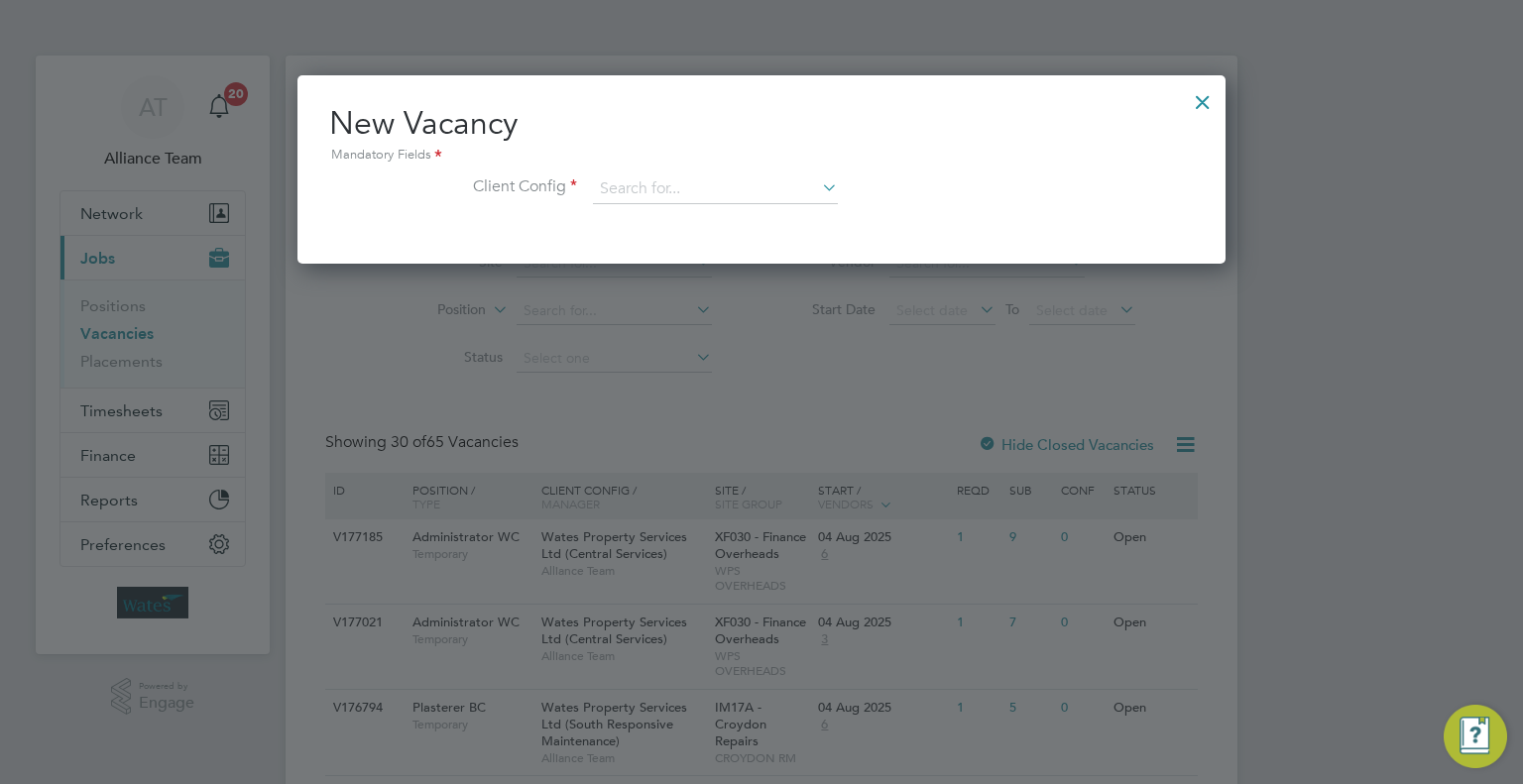 click on "Wates Property Services Ltd (Central & North)" 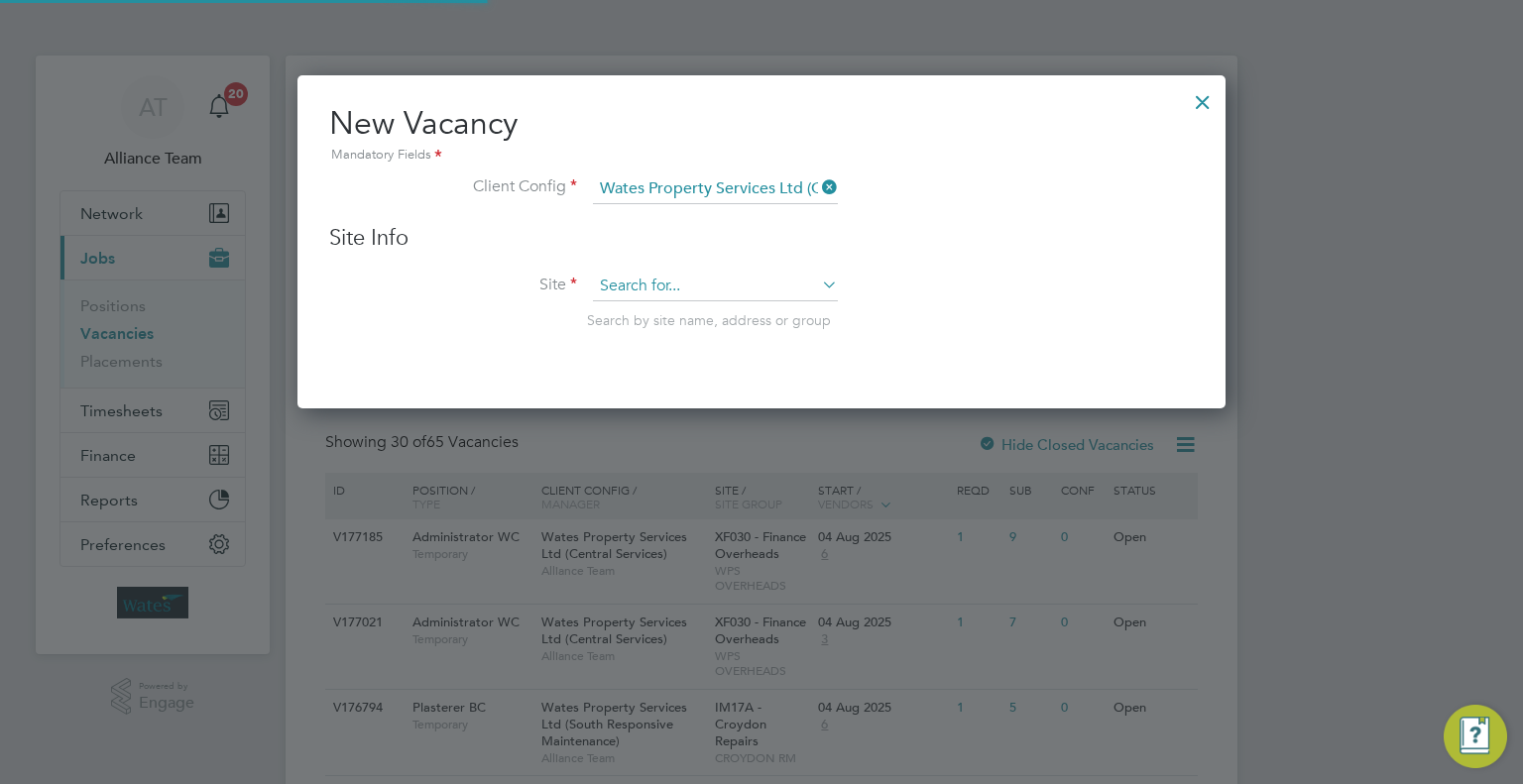 click at bounding box center (715, 286) 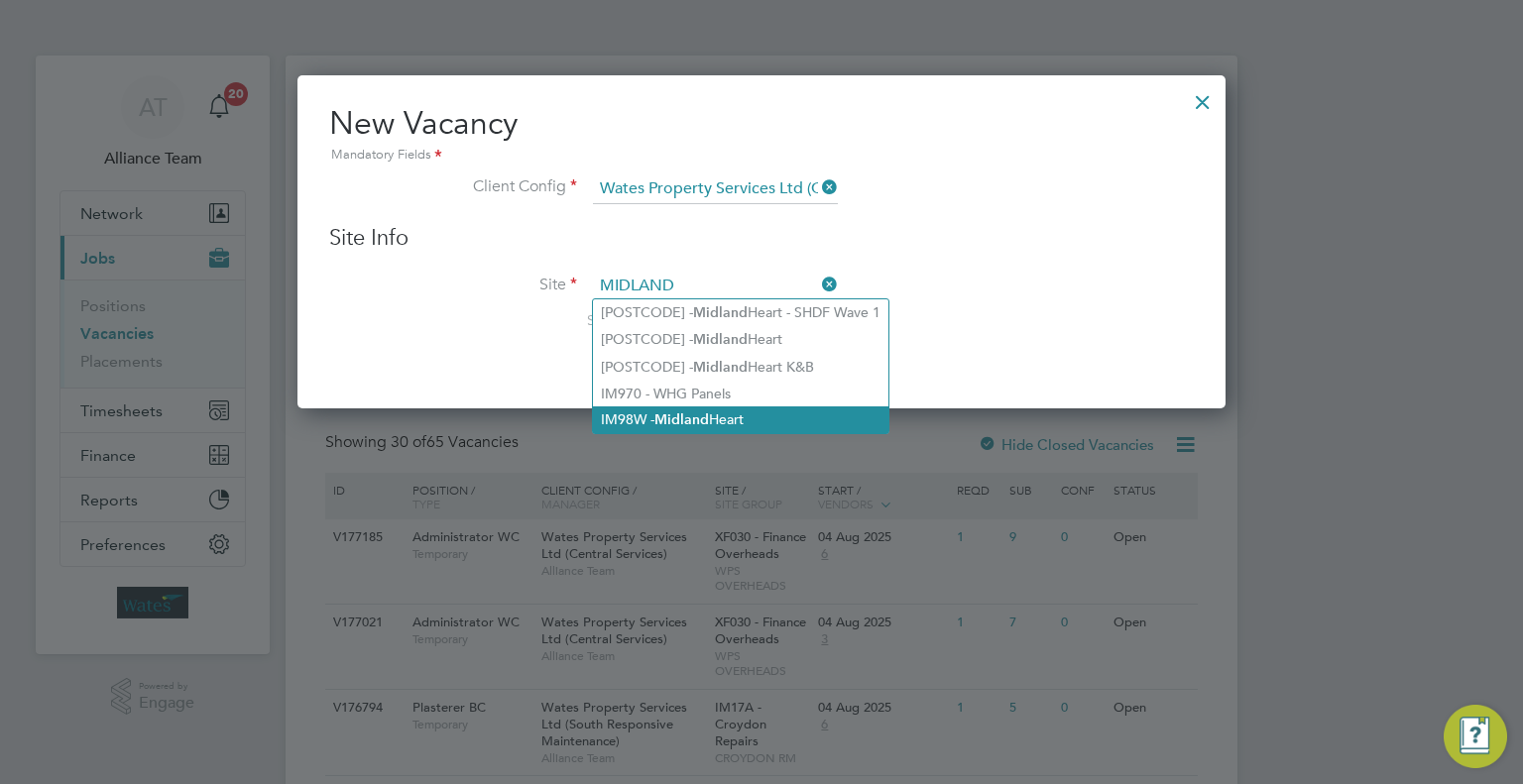 click on "IM98W -  Midland  Heart" 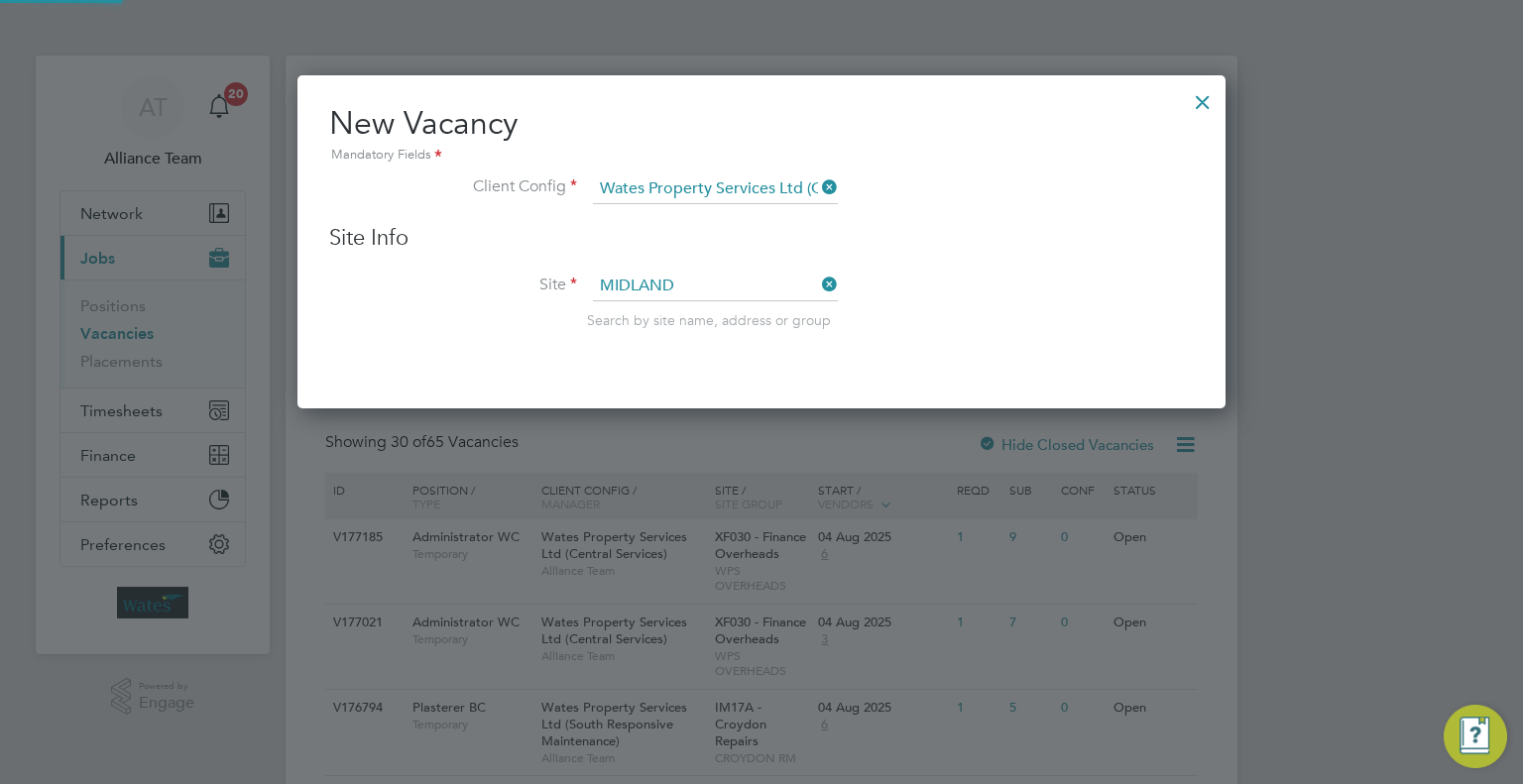 type on "IM98W - Midland Heart" 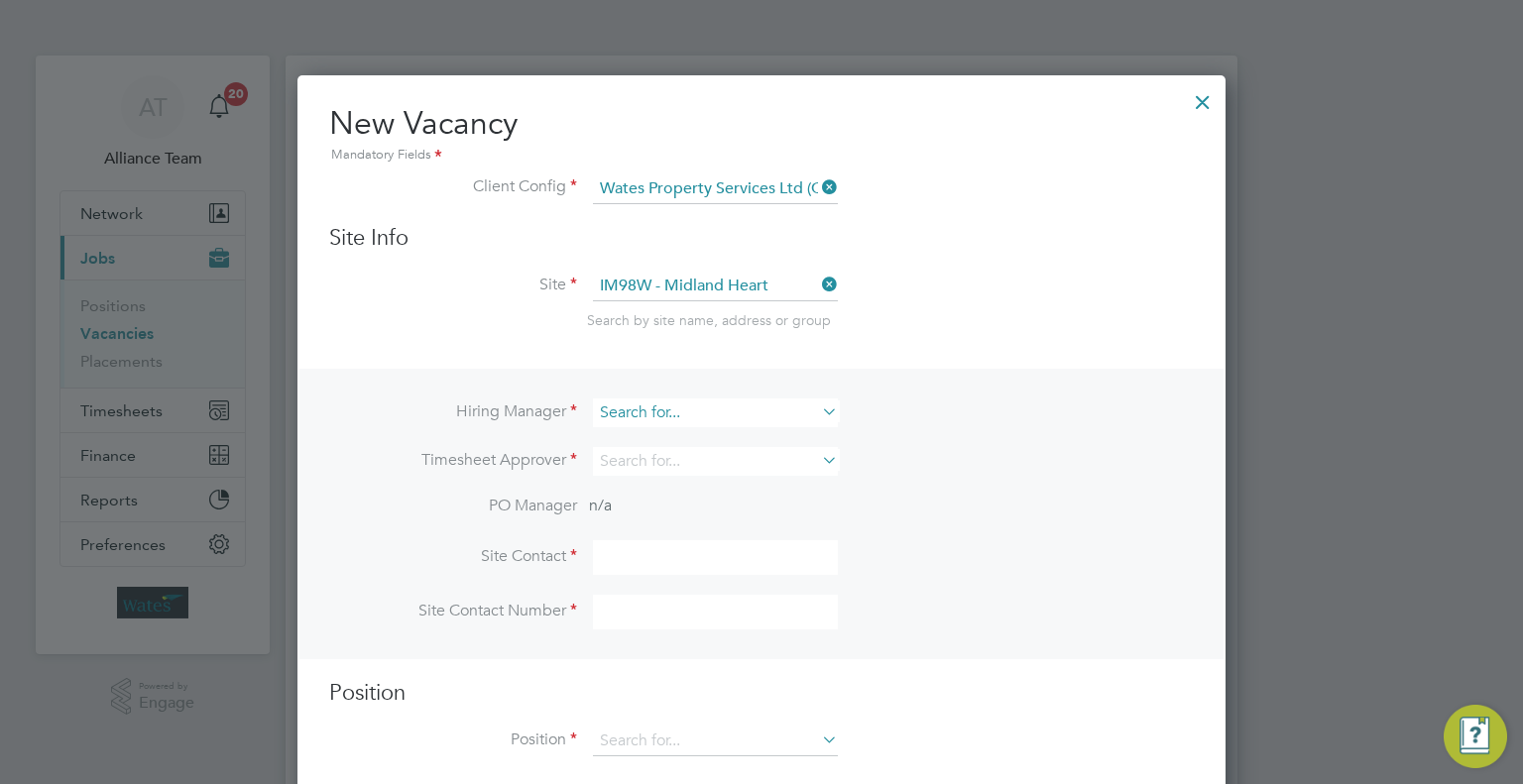 click at bounding box center [715, 412] 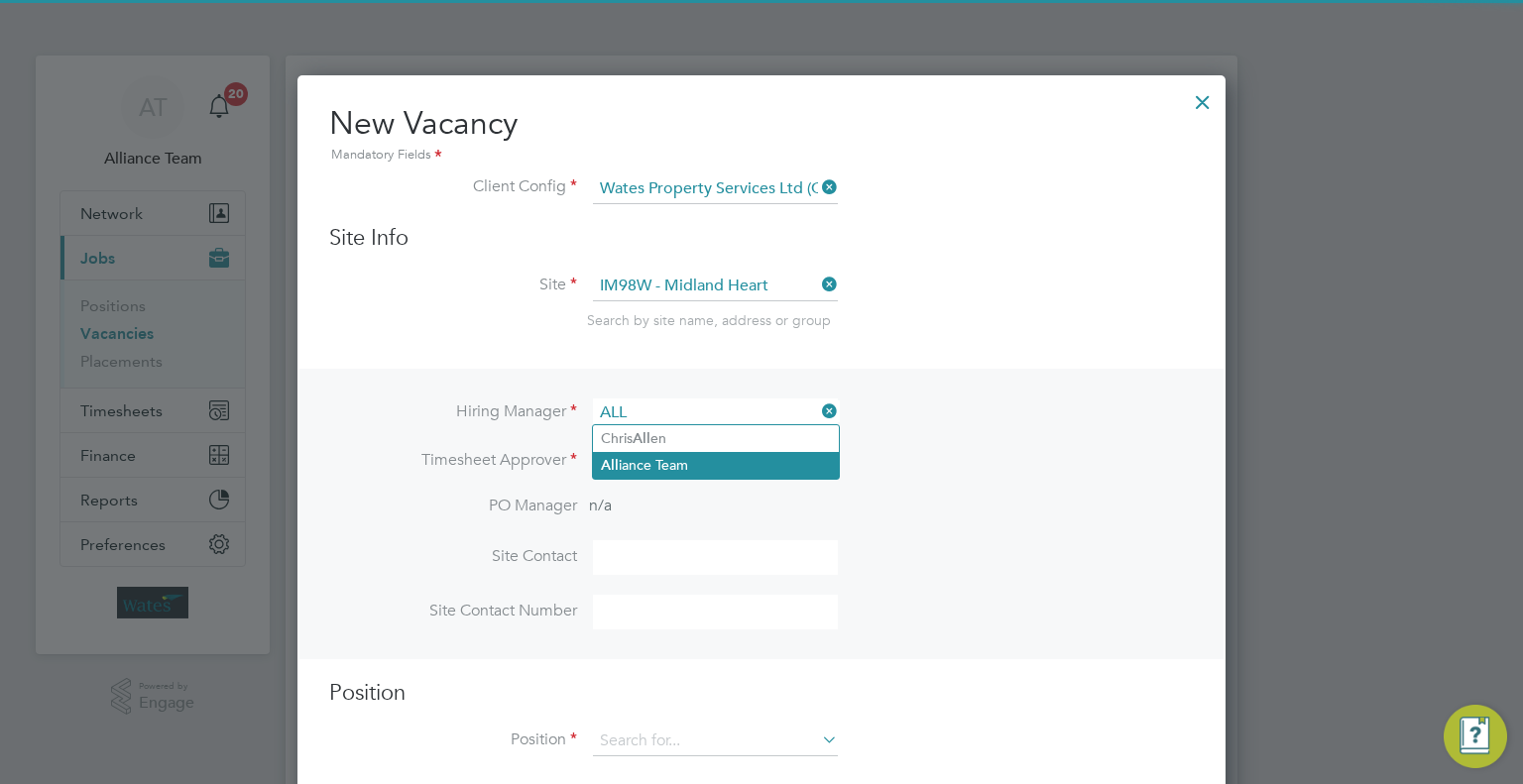 click on "All iance Team" 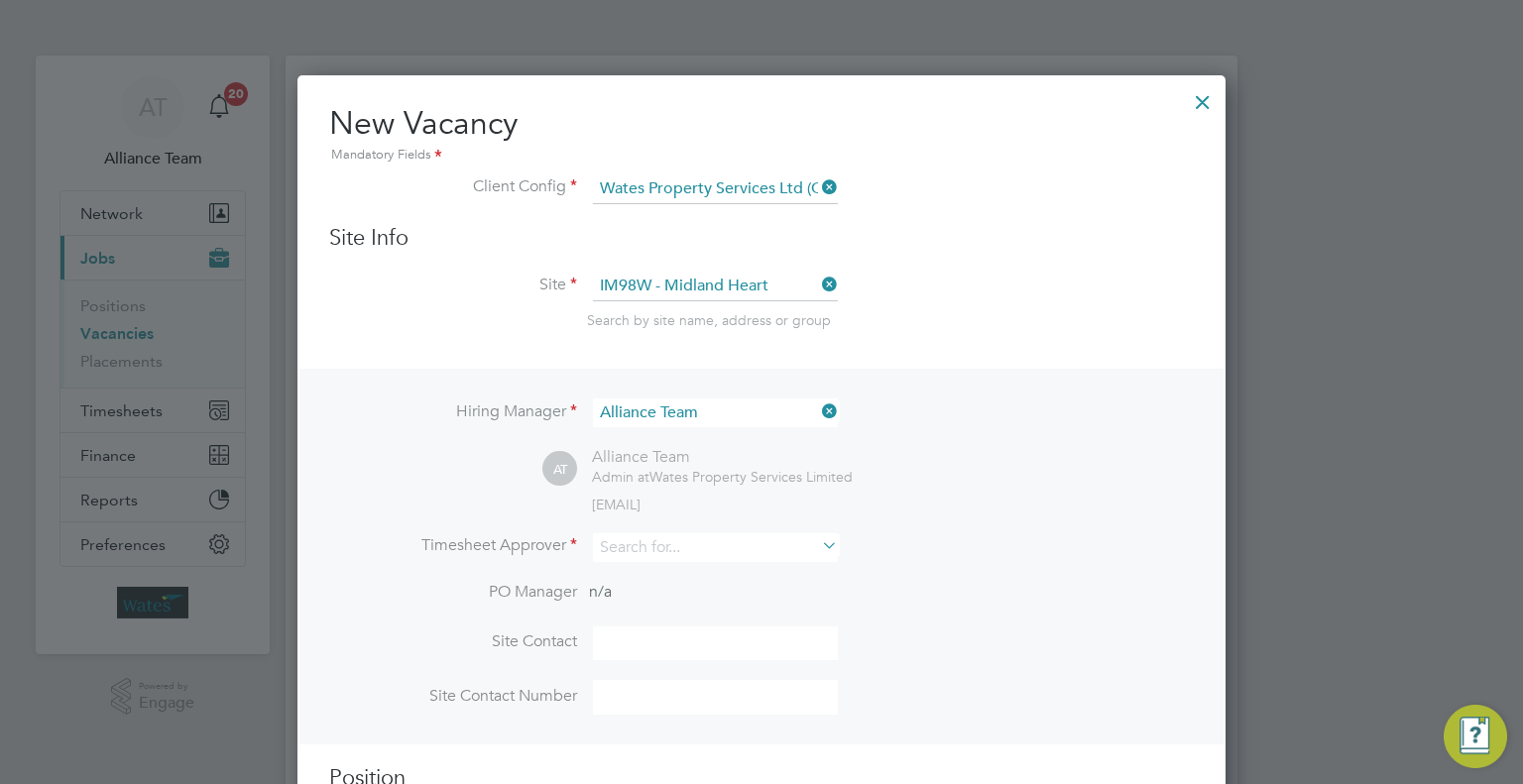 click on "Hiring Manager   Alliance Team AT Alliance Team Admin at  Wates Property Services Limited   wates@alliance-msp.co.uk Timesheet Approver   PO Manager n/a Site Contact   Site Contact Number" at bounding box center [762, 556] 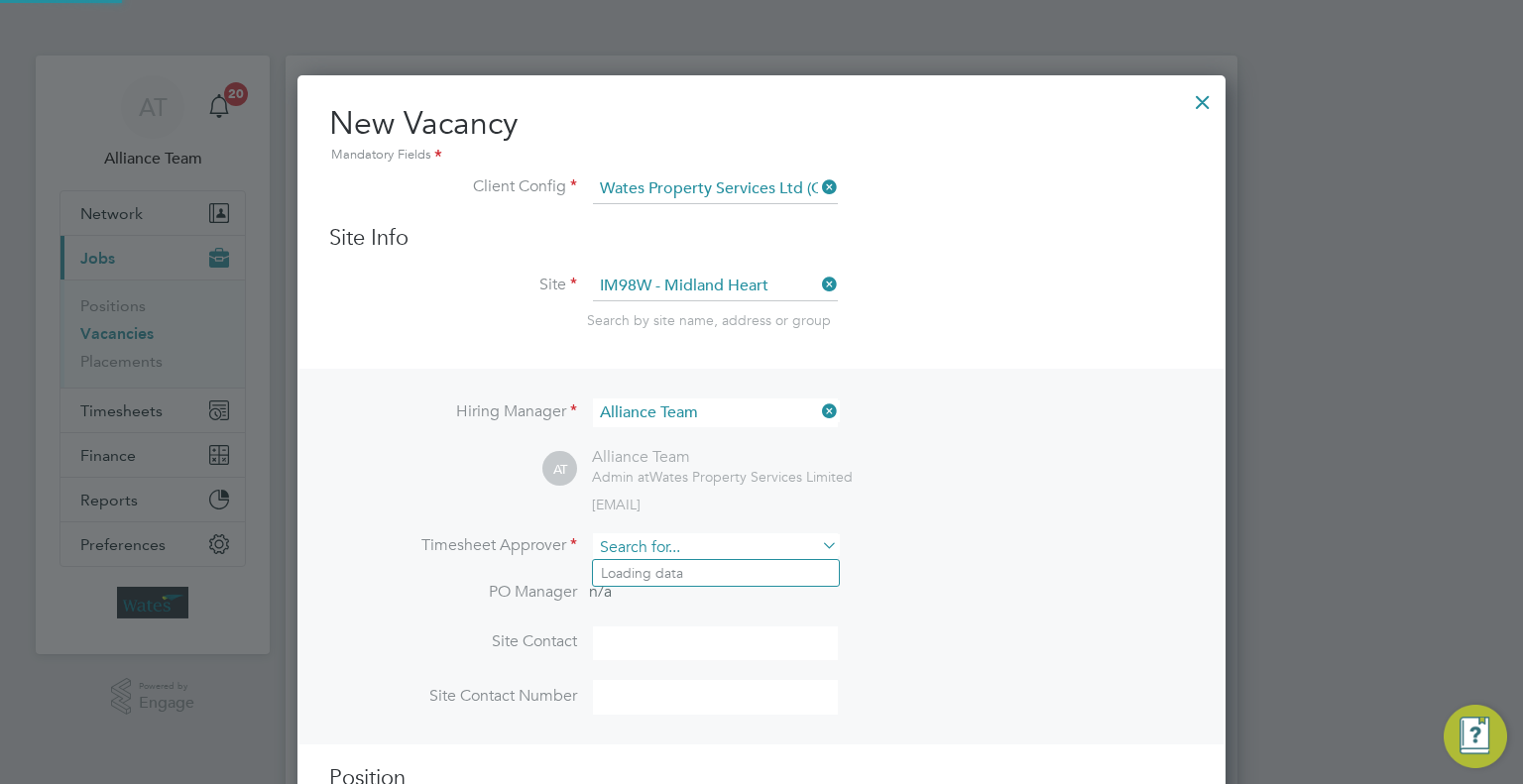 click at bounding box center [715, 547] 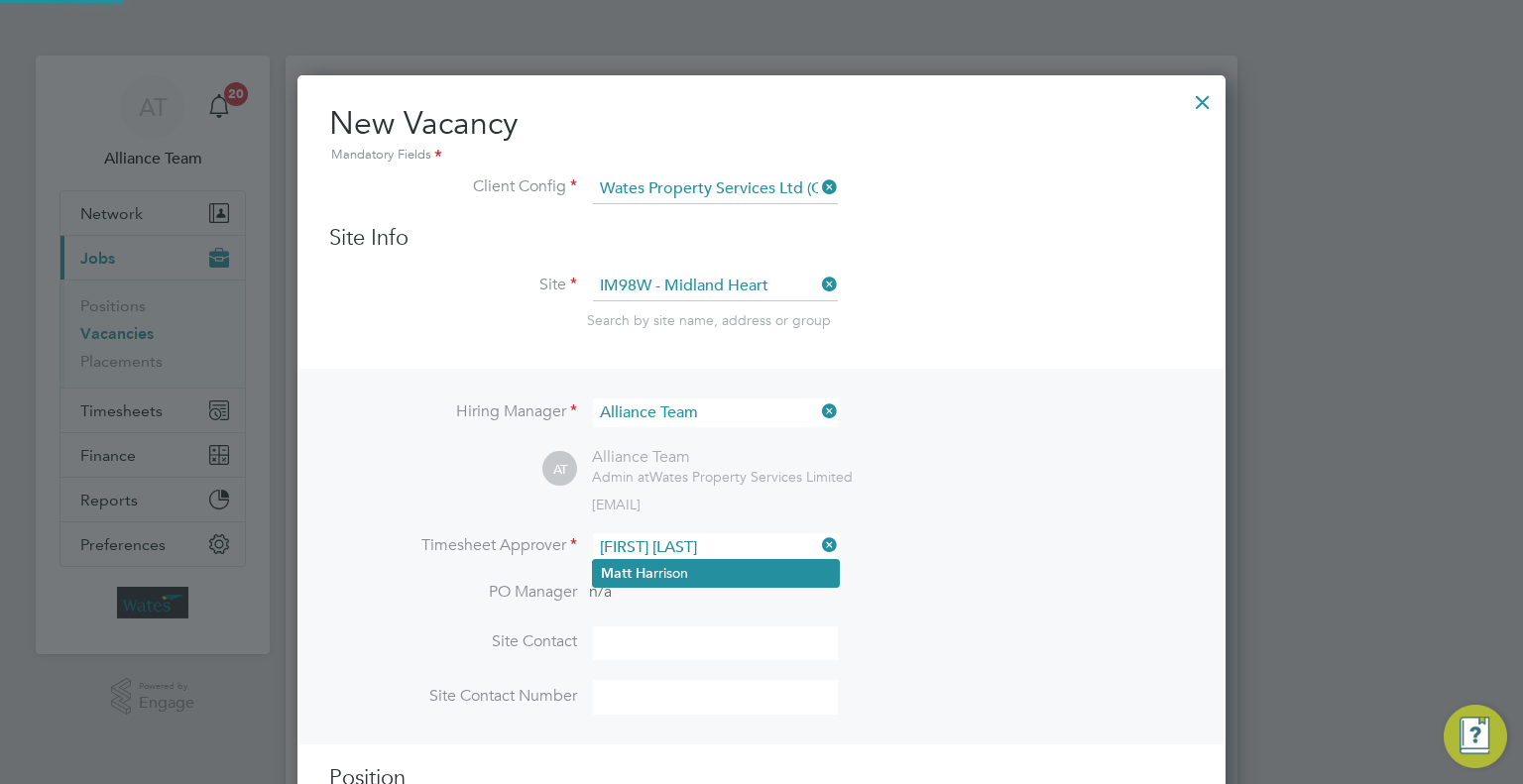 click on "Matt   Ha rrison" 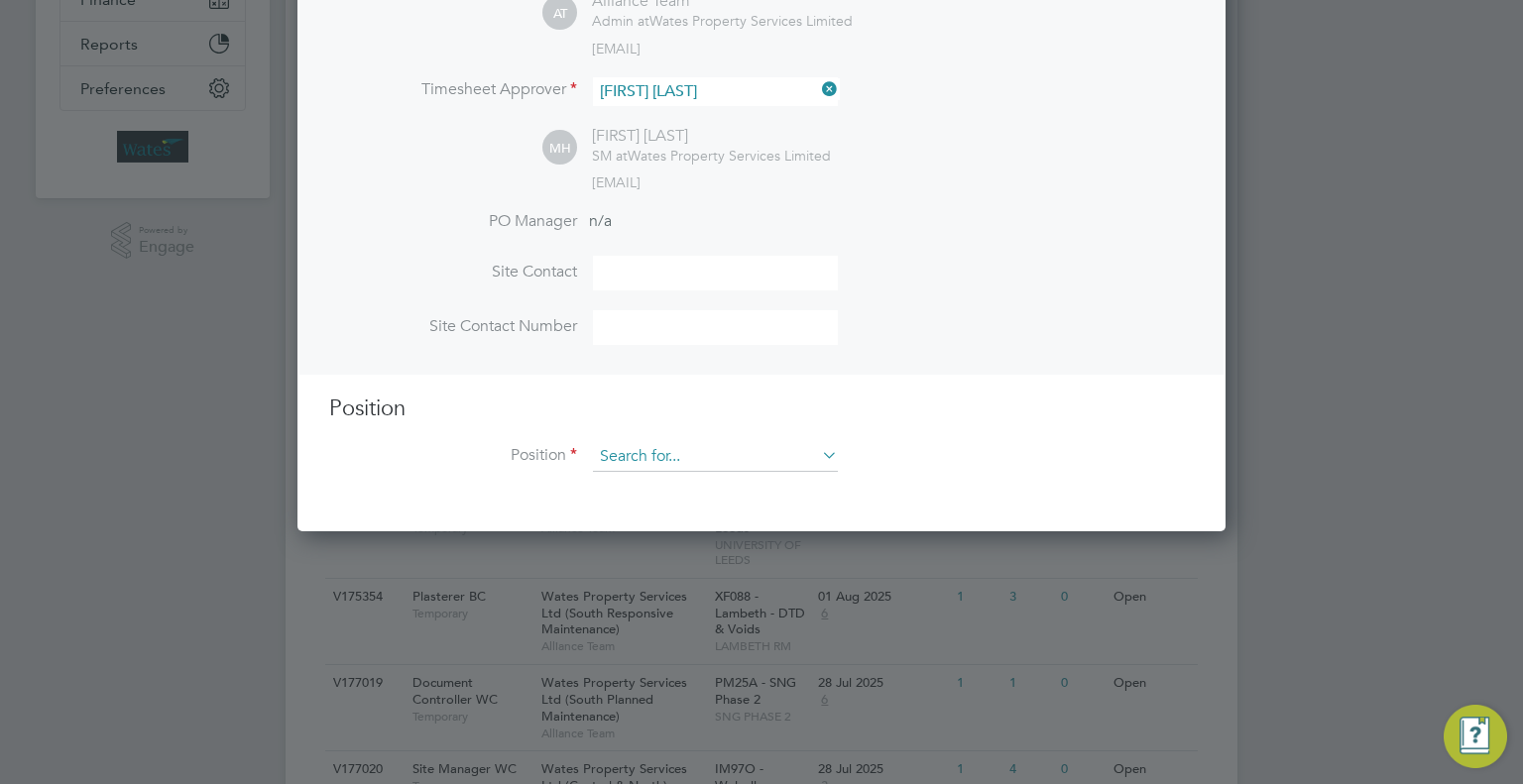 click at bounding box center [715, 457] 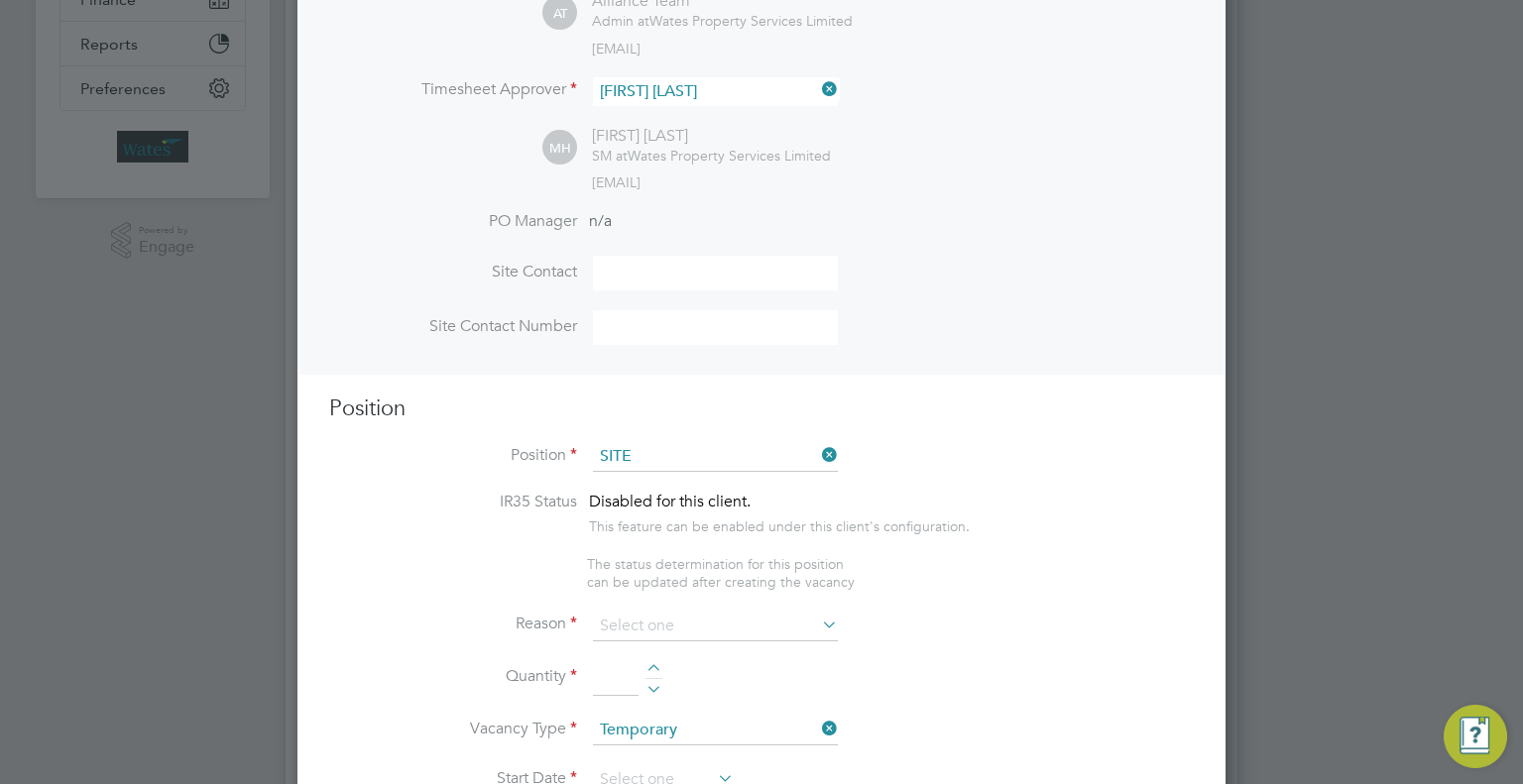 click on "Site  Manager WC" 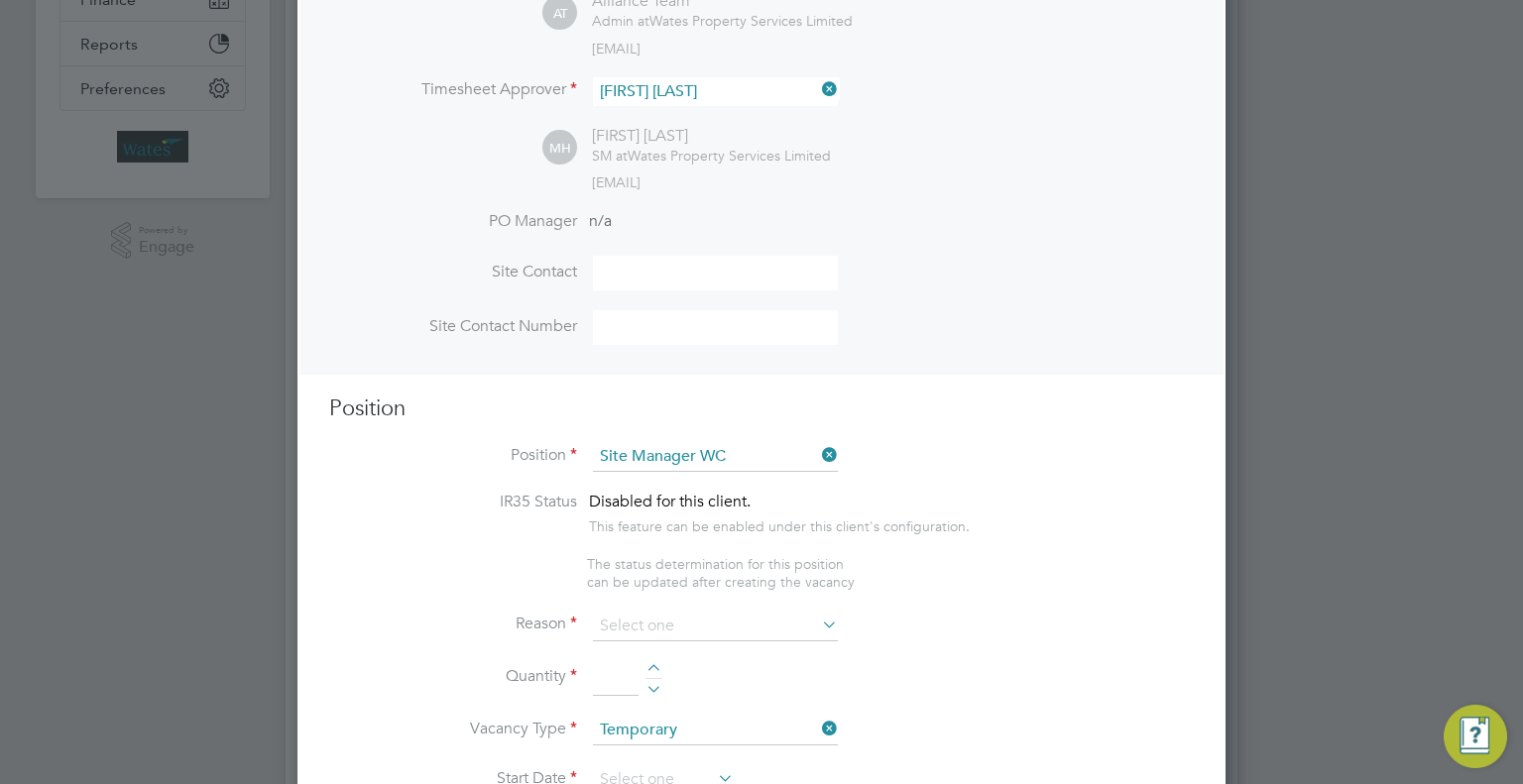 type on "Site Manager" 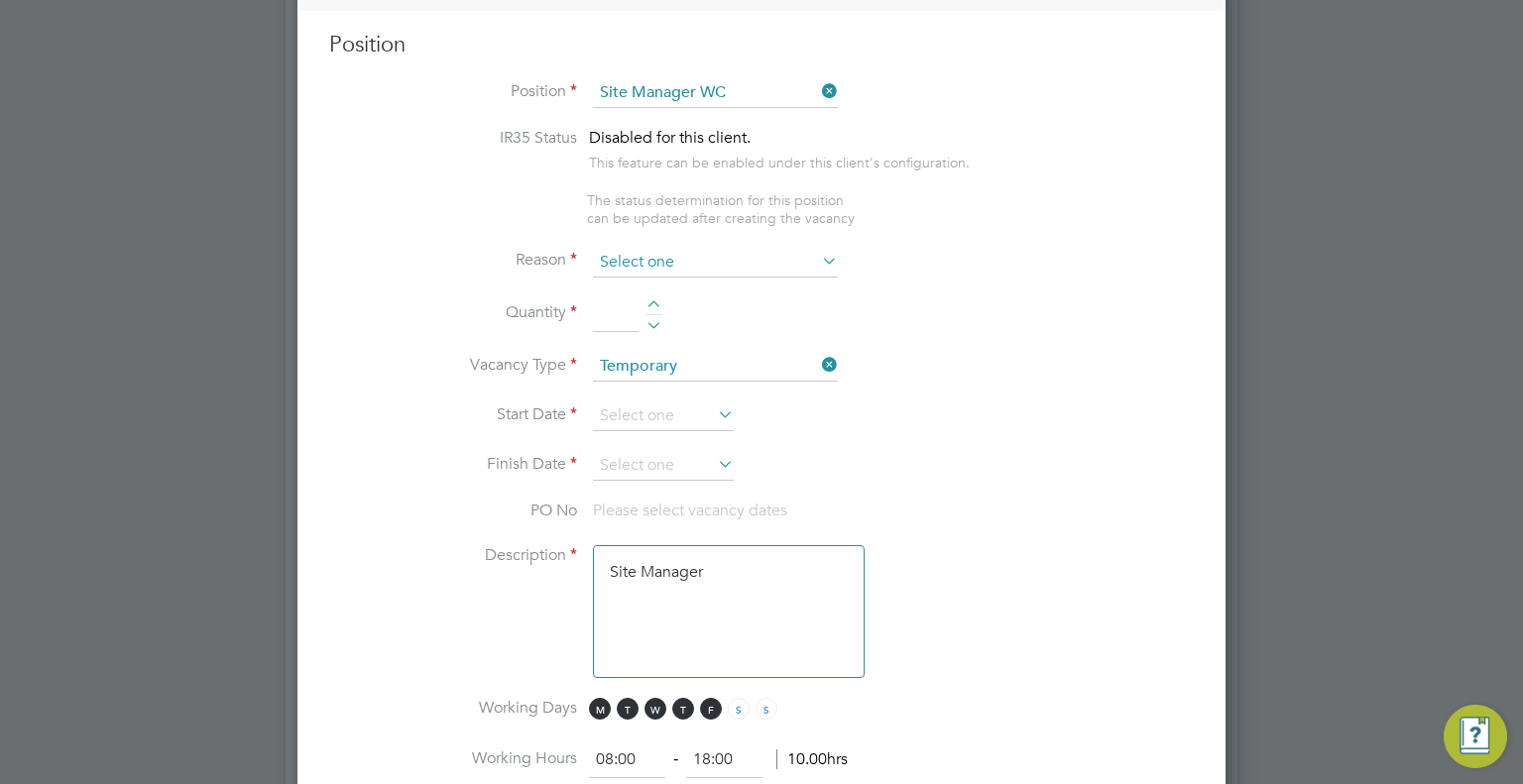 click at bounding box center (715, 263) 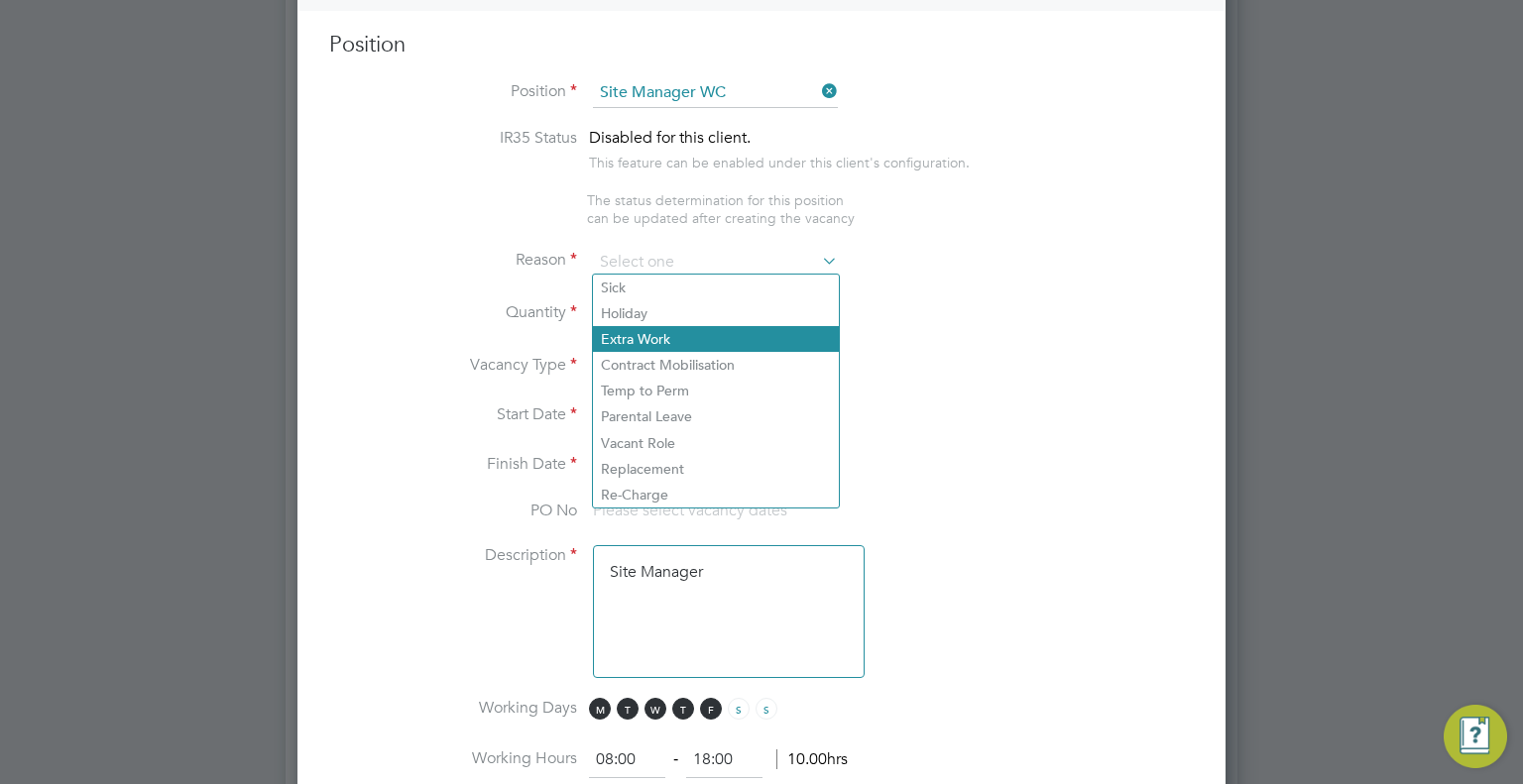 click on "Extra Work" 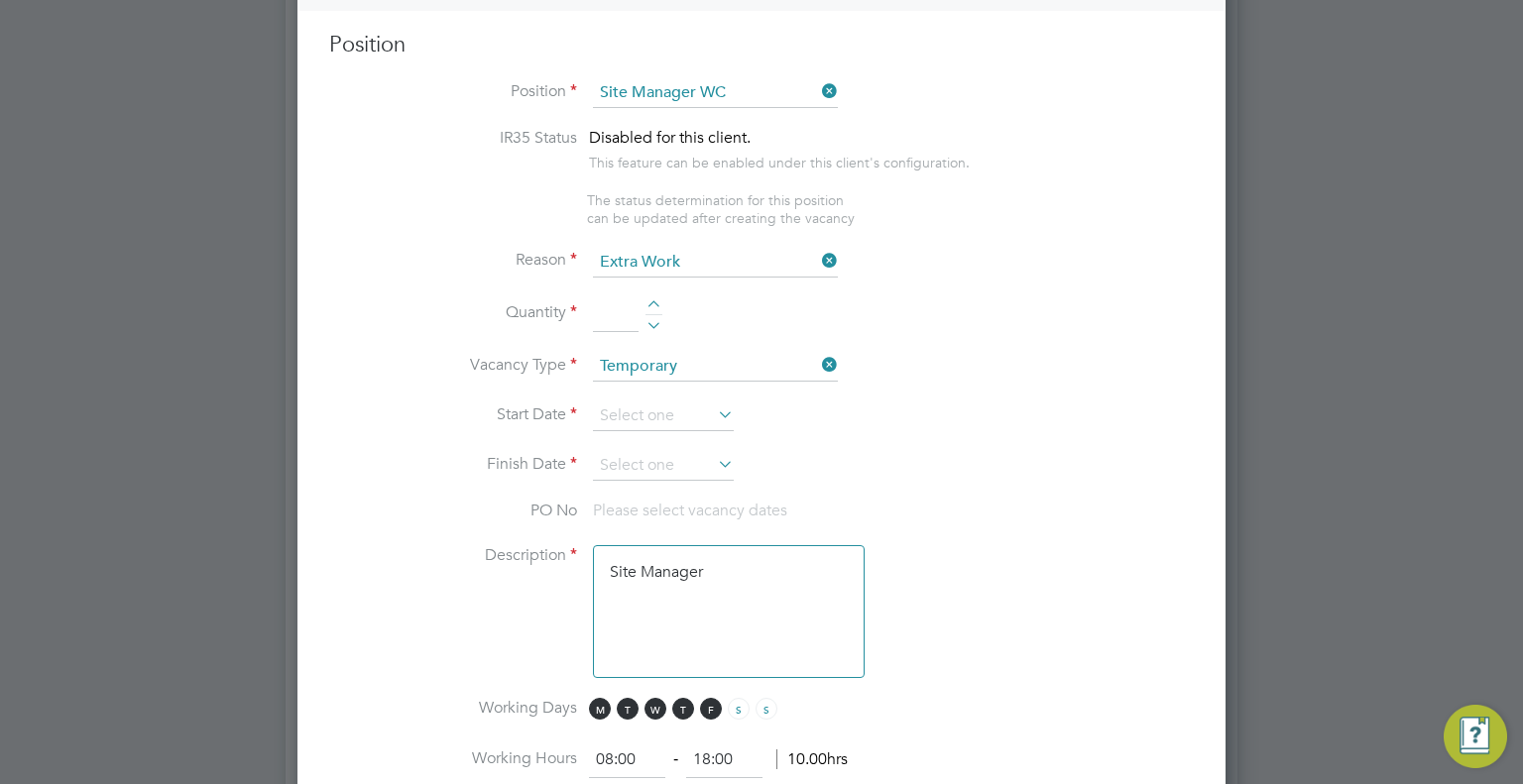 click on "Quantity" at bounding box center [762, 325] 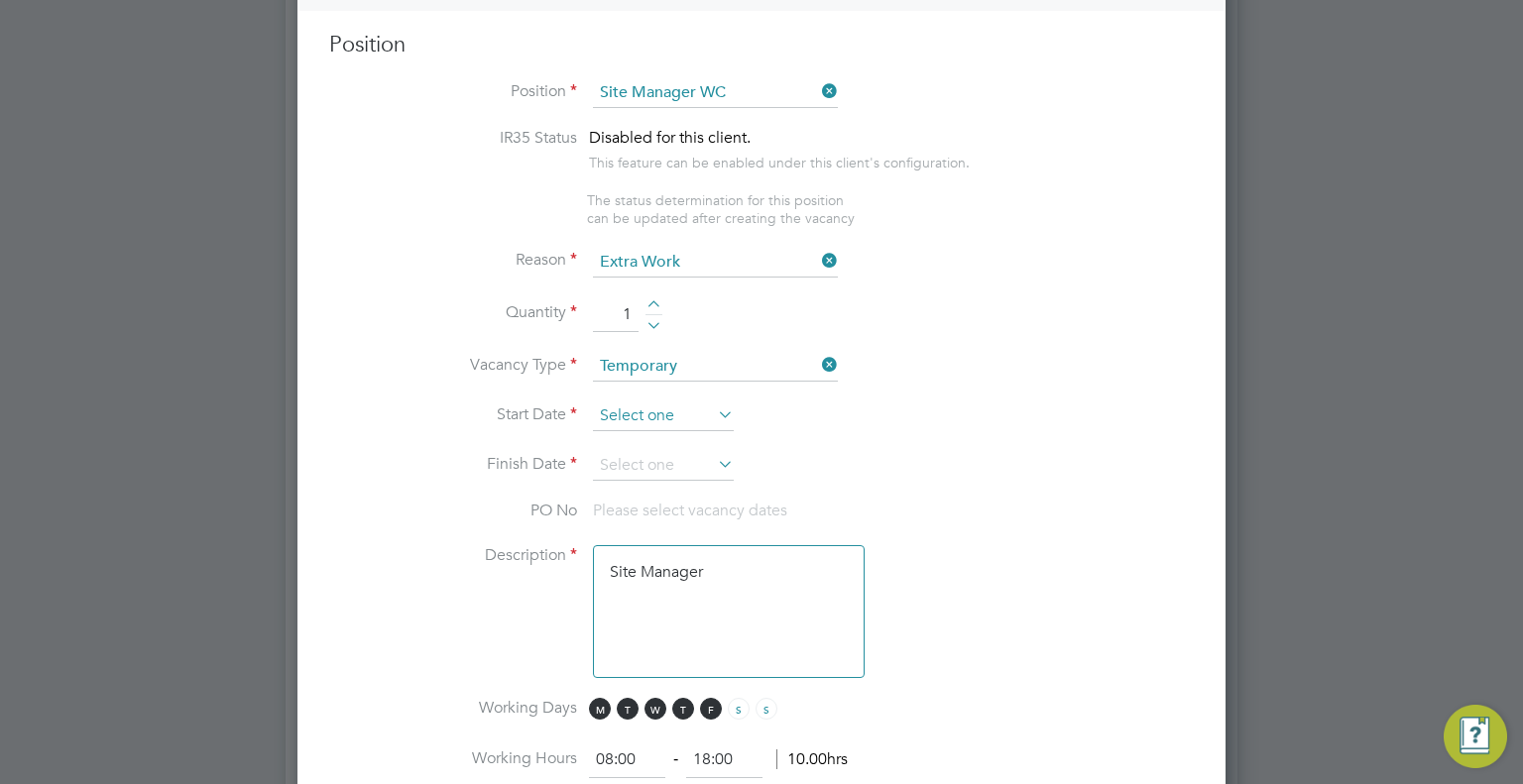 click at bounding box center (663, 416) 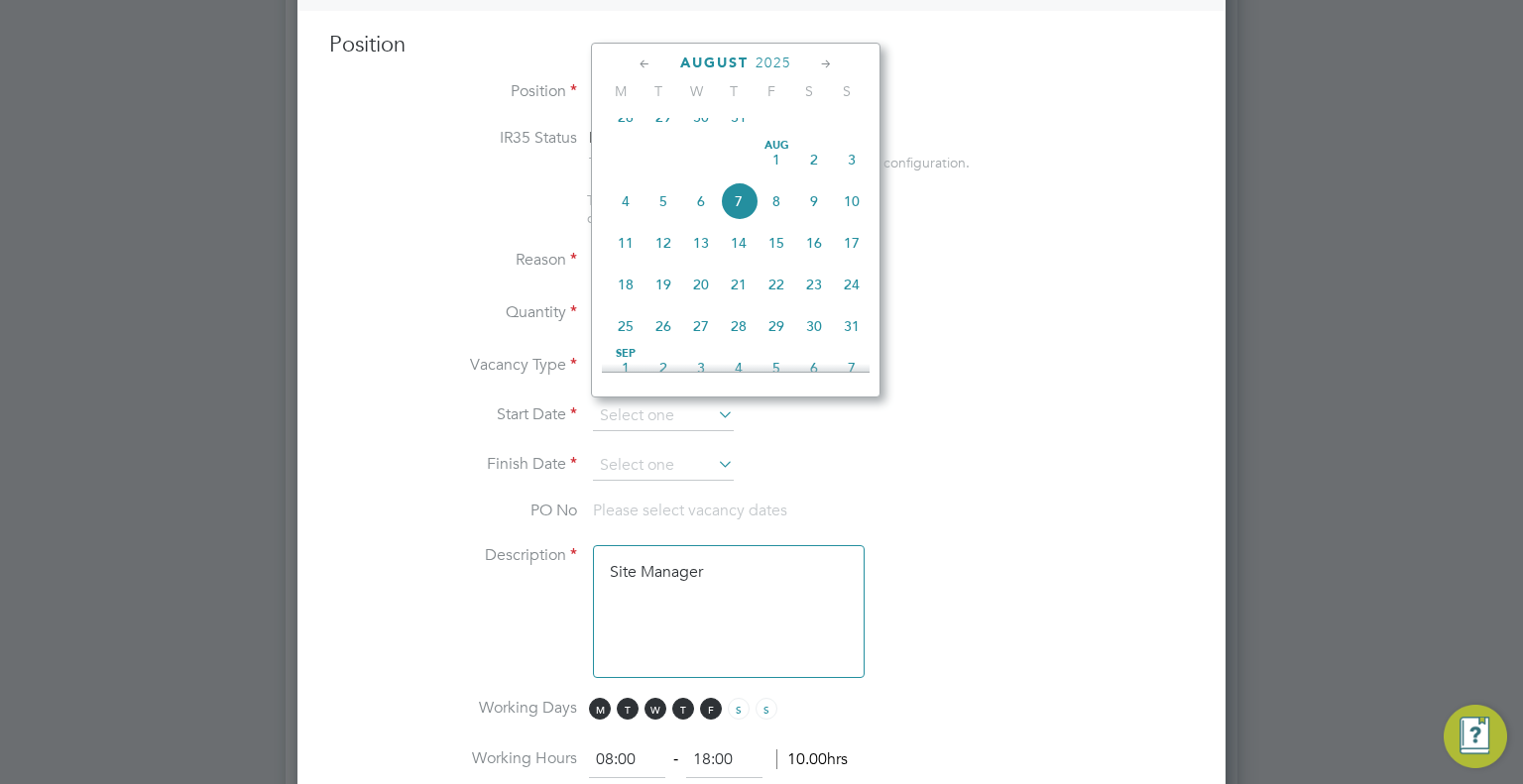 click on "11" 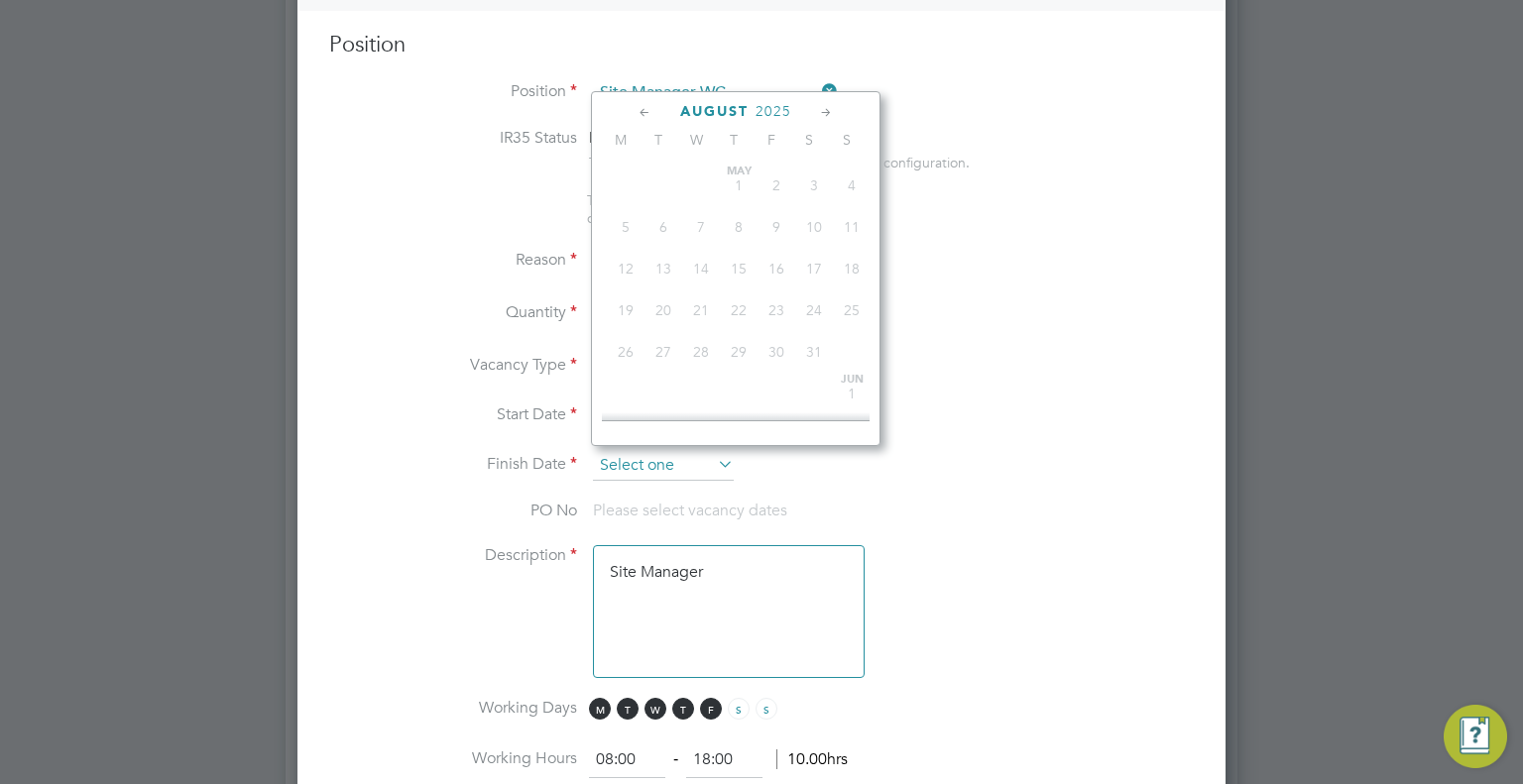 click at bounding box center (663, 466) 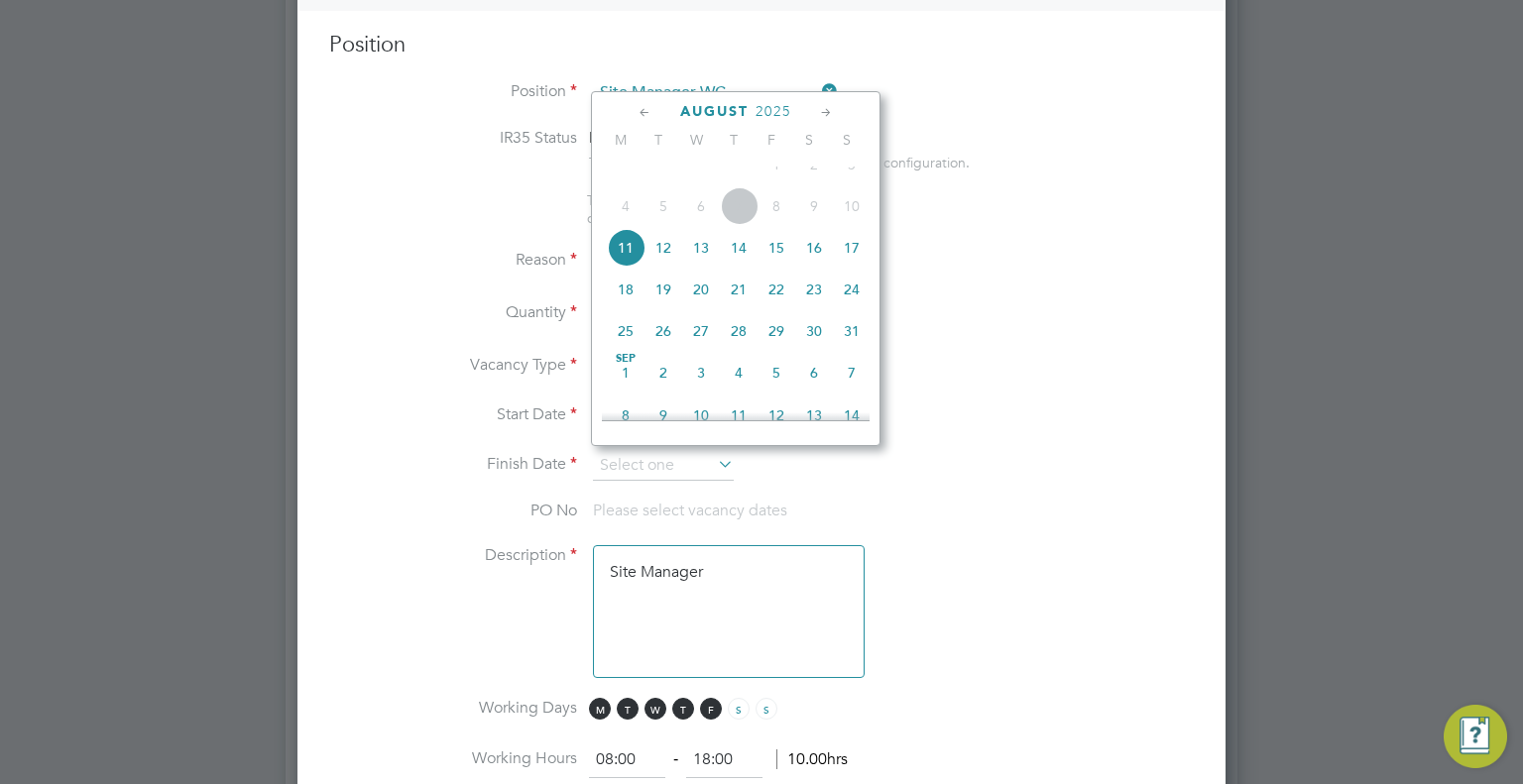 click on "29" 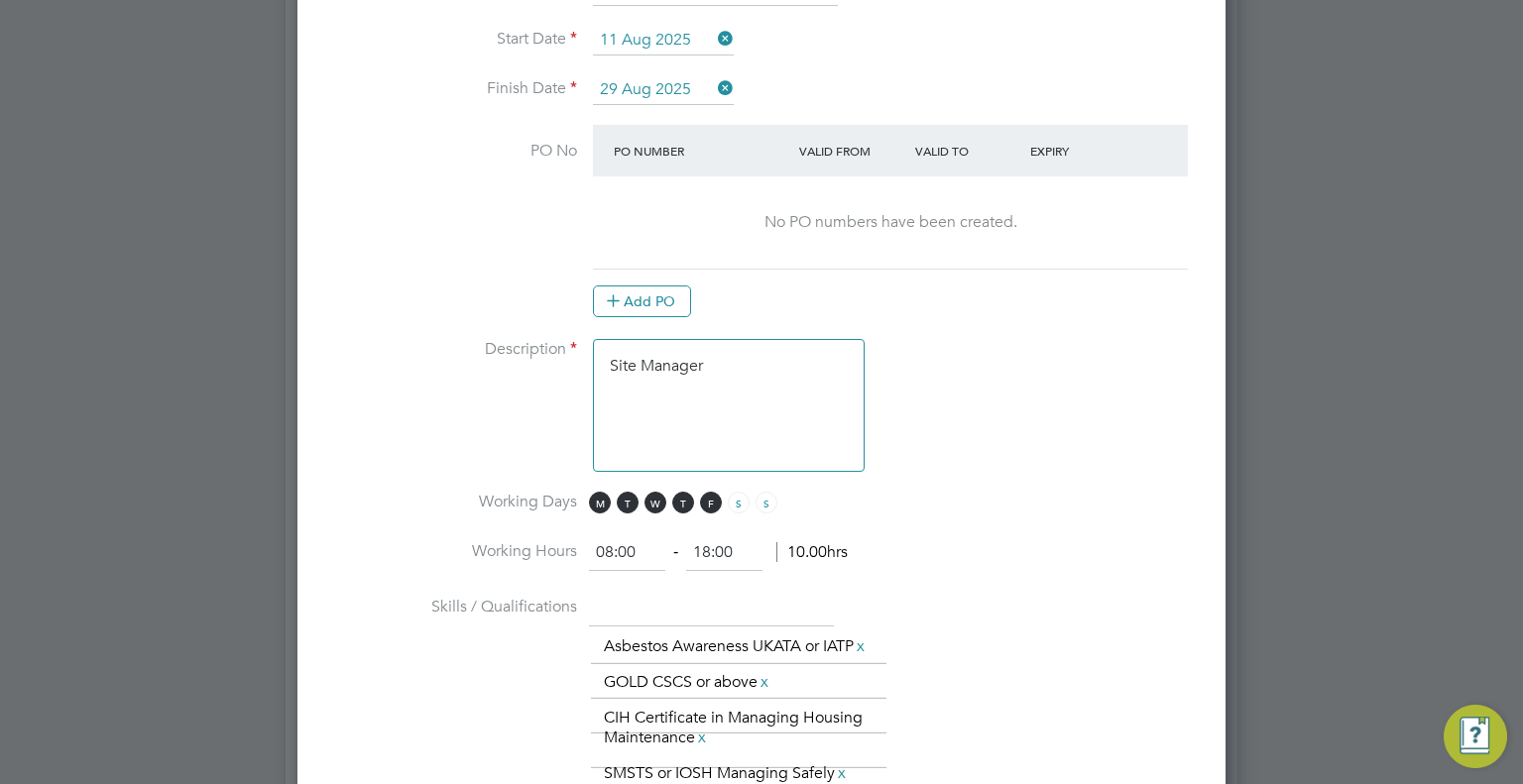 click on "Site Manager" at bounding box center (729, 405) 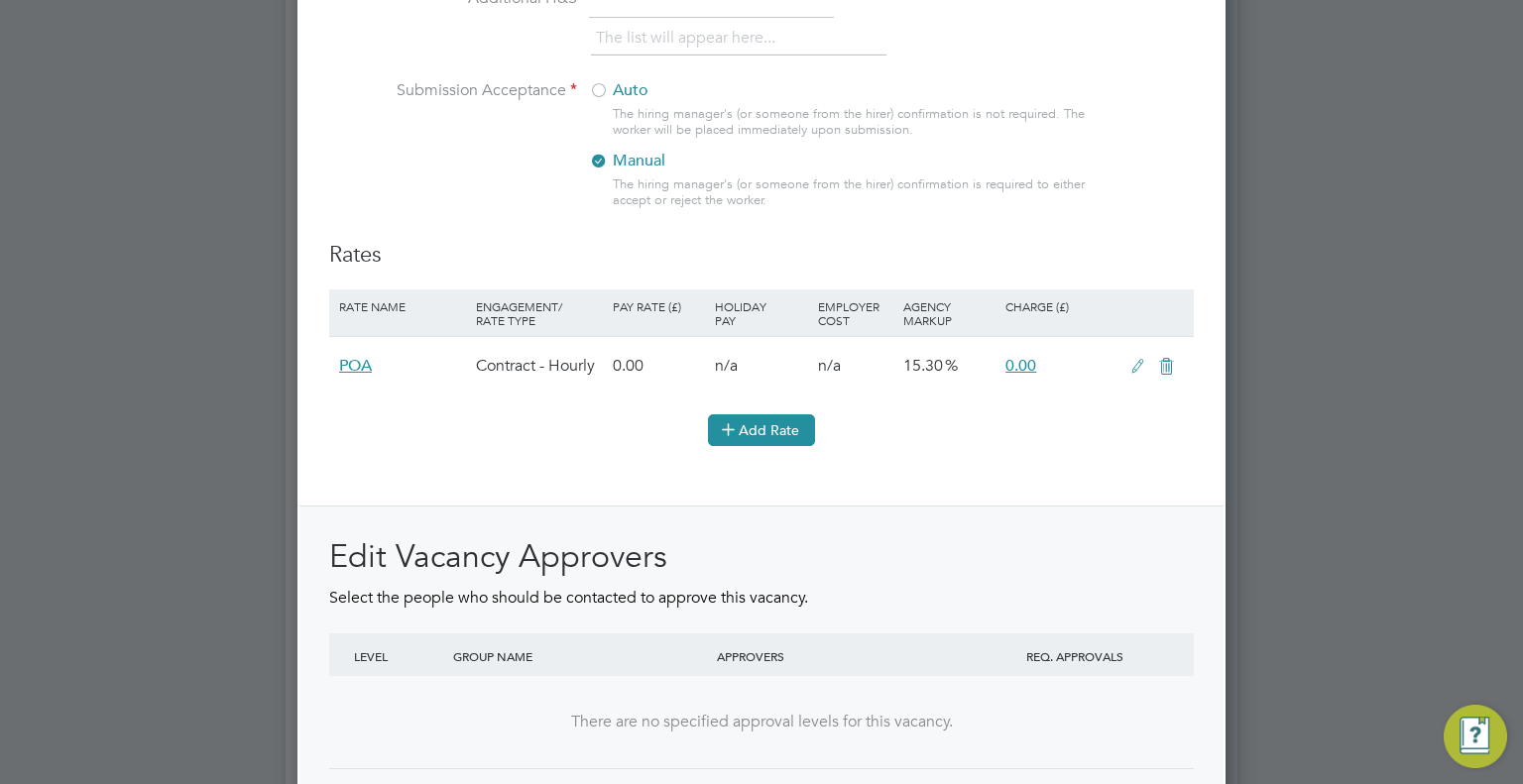 type on "Site Manager
Dave Head" 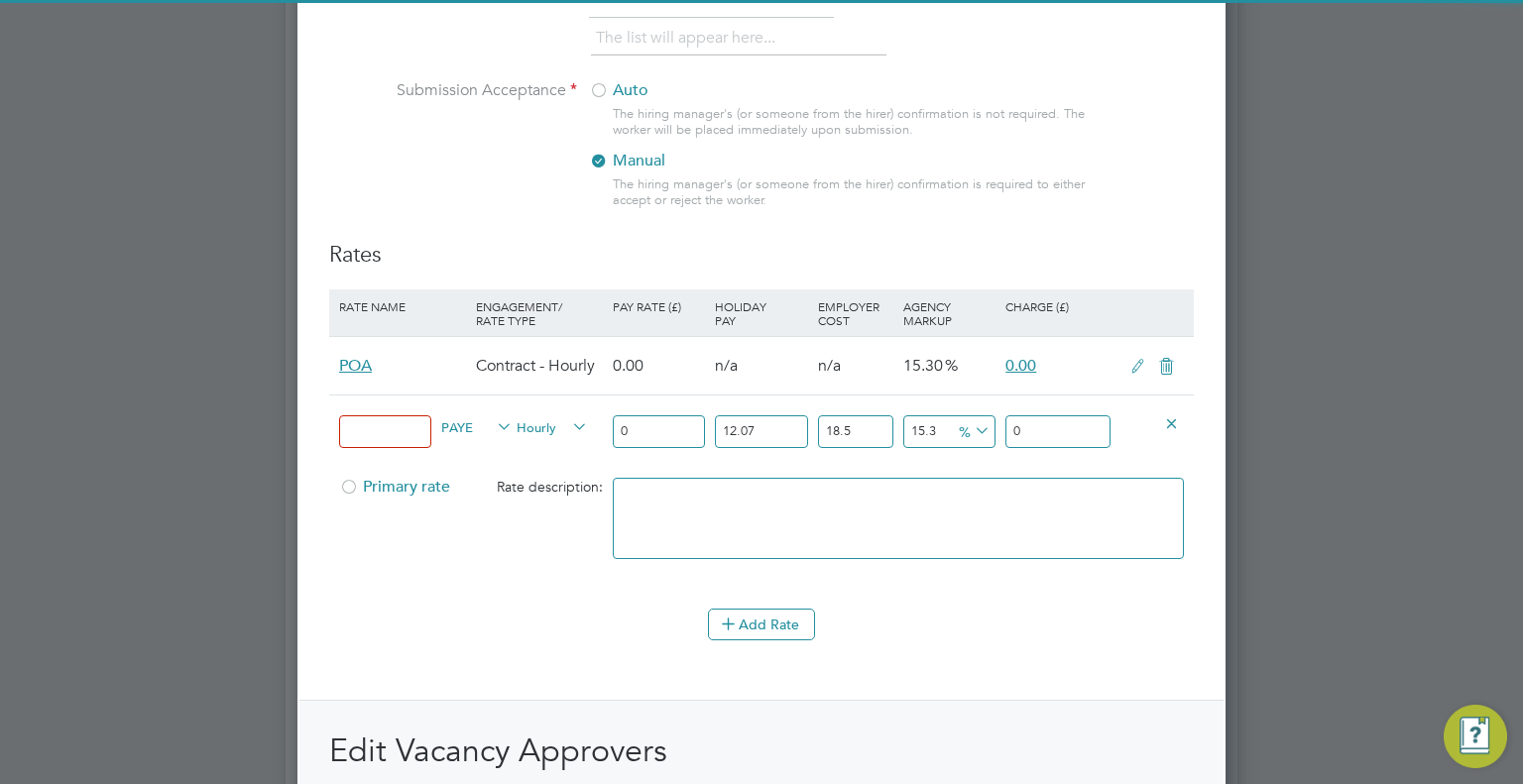 click at bounding box center [385, 431] 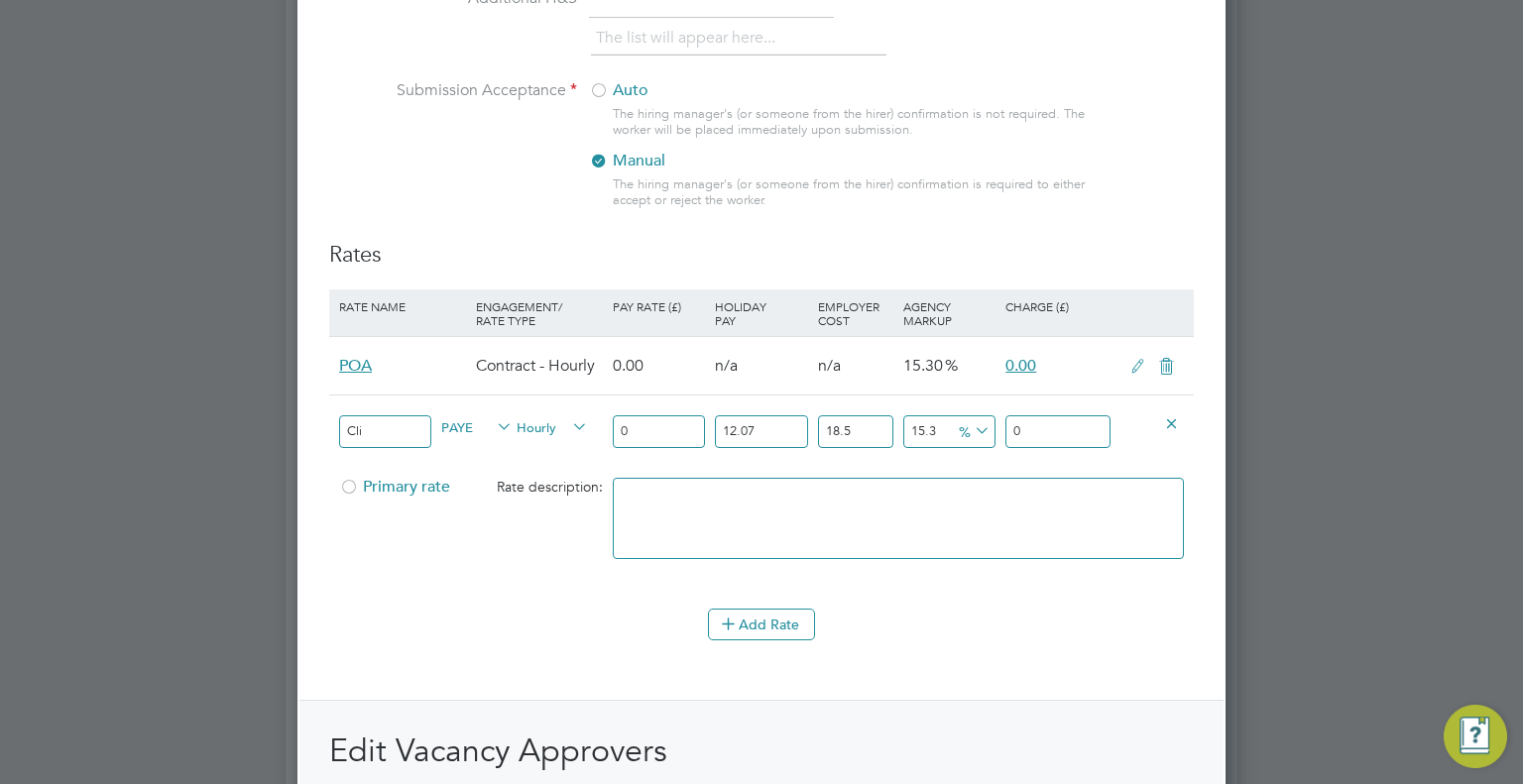 type on "Client Supplied" 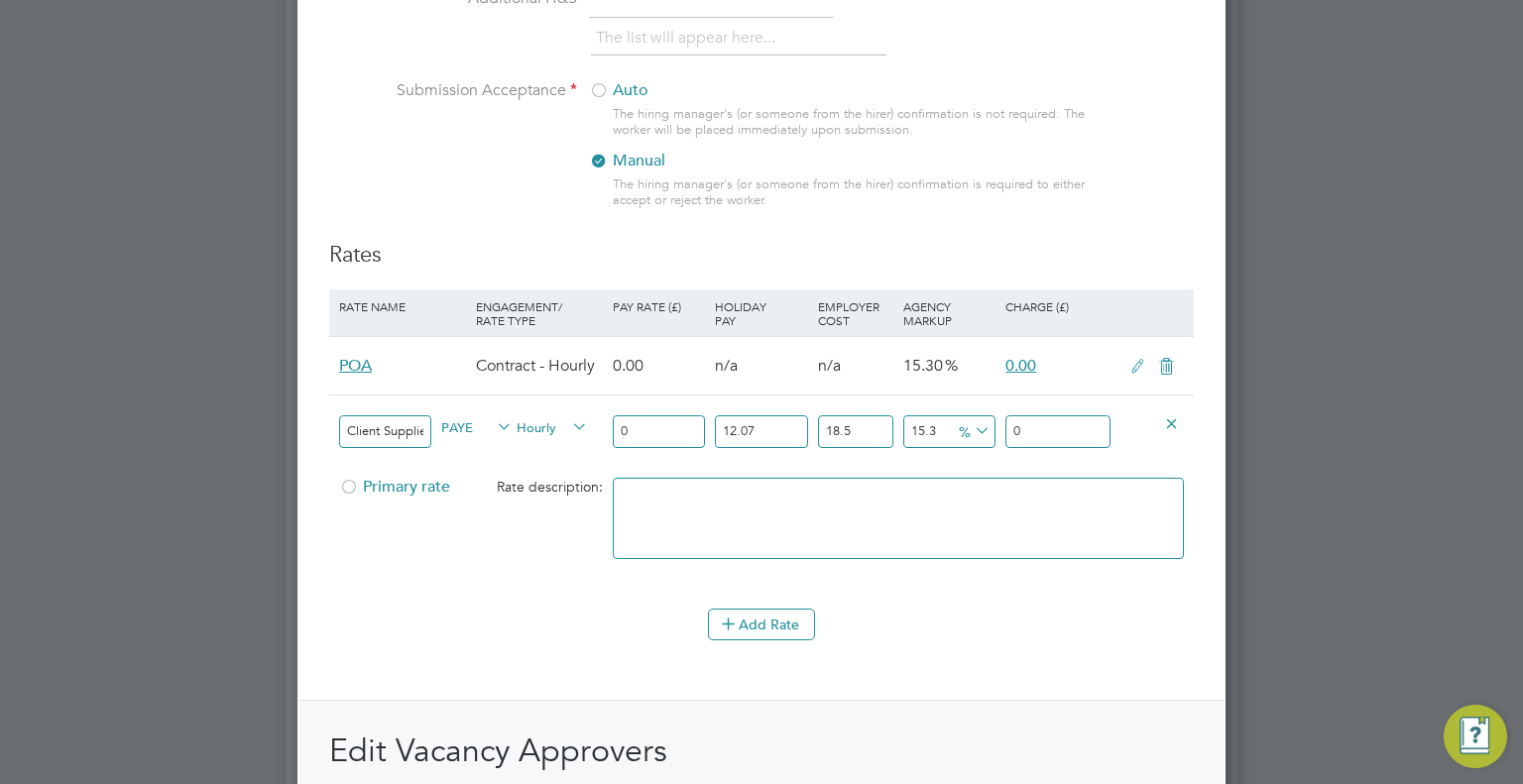 click on "PAYE" at bounding box center (477, 426) 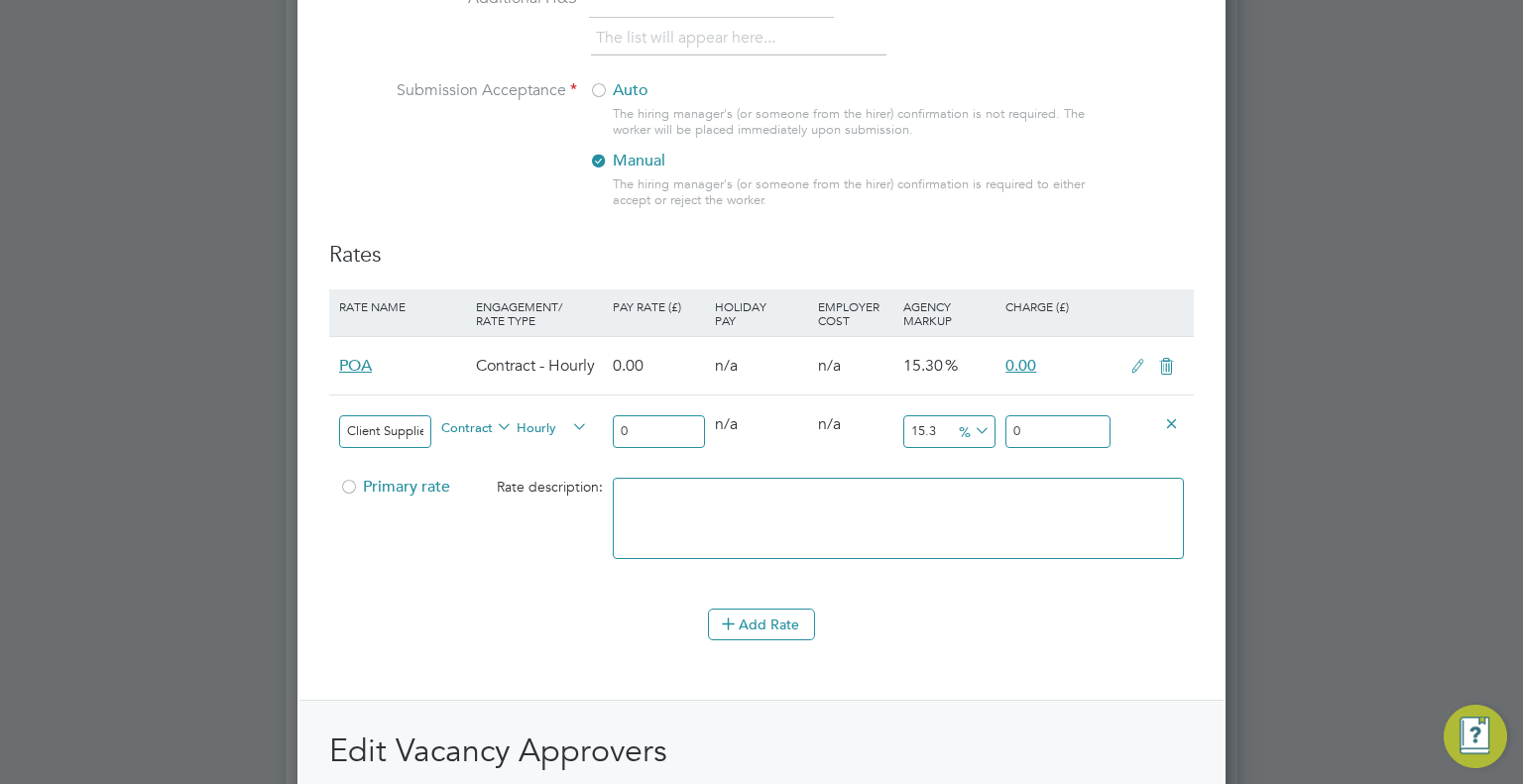 drag, startPoint x: 689, startPoint y: 447, endPoint x: 520, endPoint y: 448, distance: 169.00296 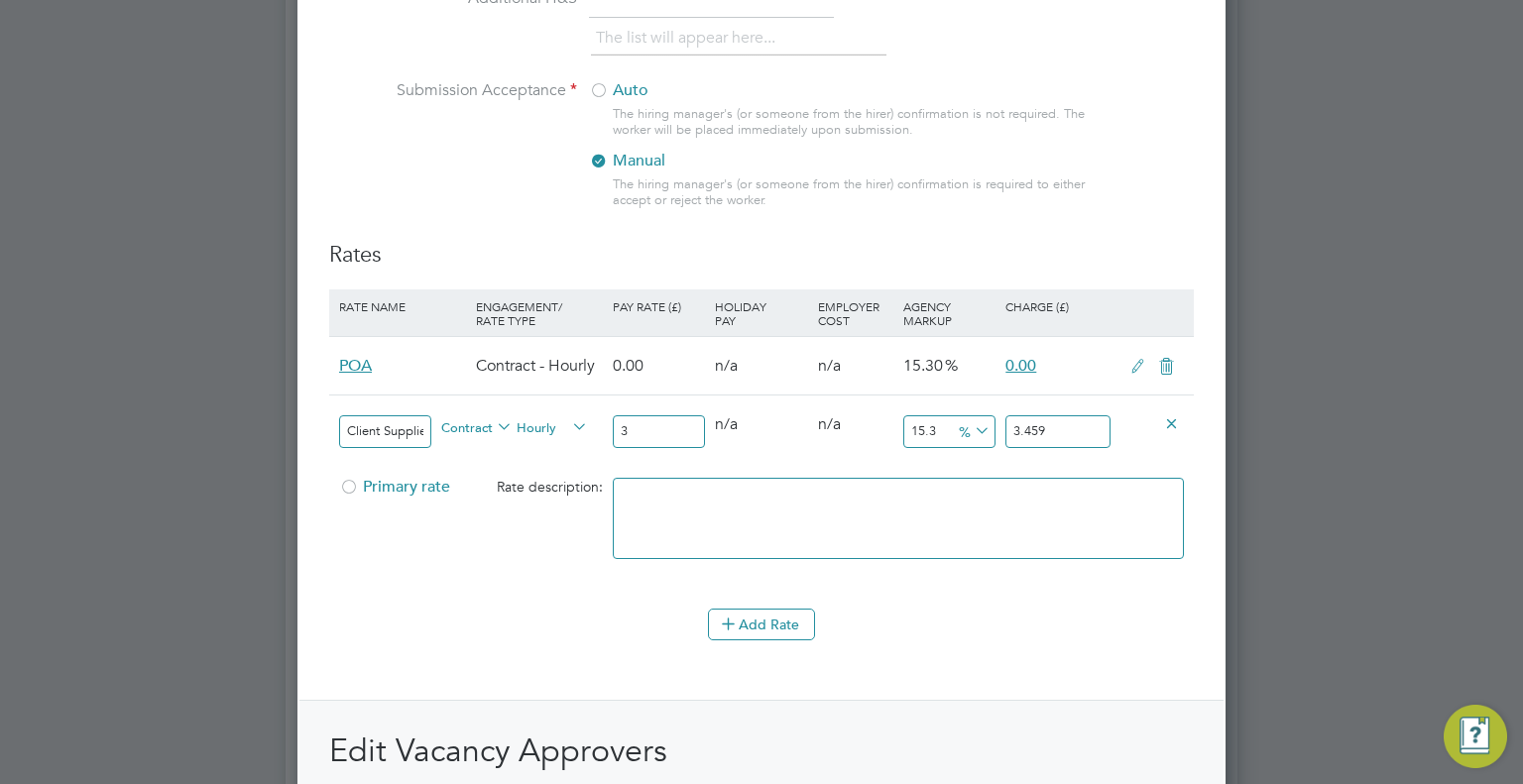 type on "32" 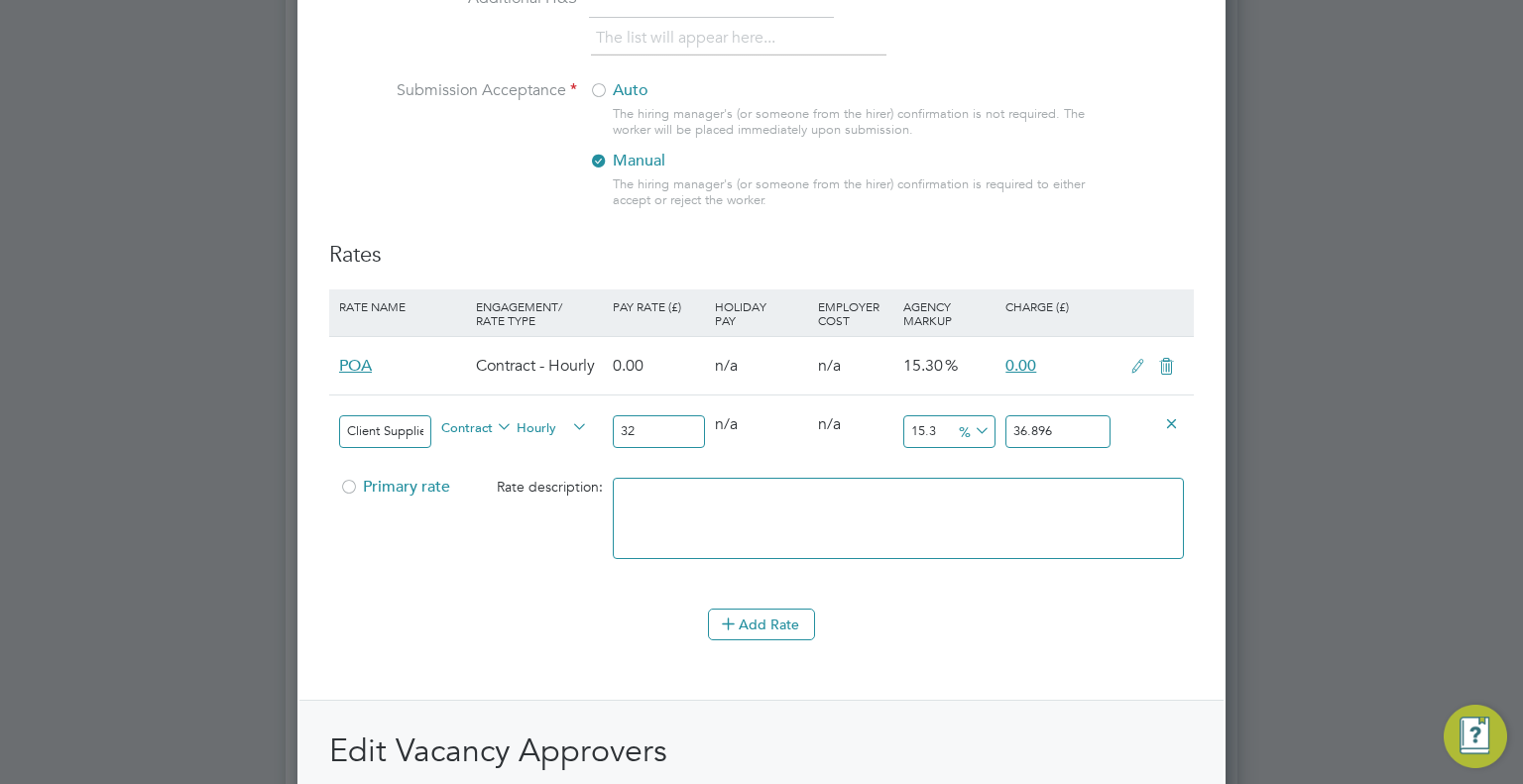 type on "32" 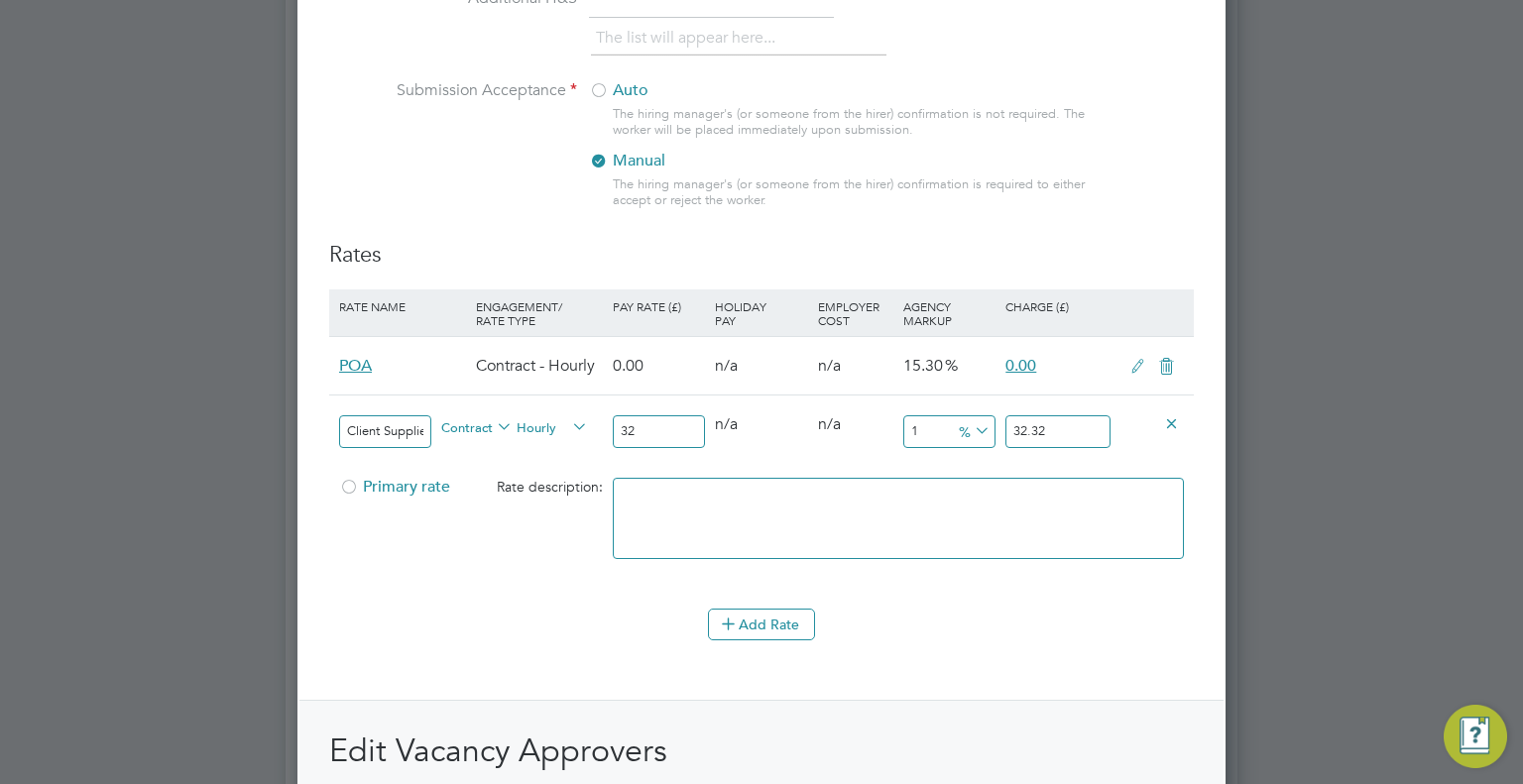 type on "11" 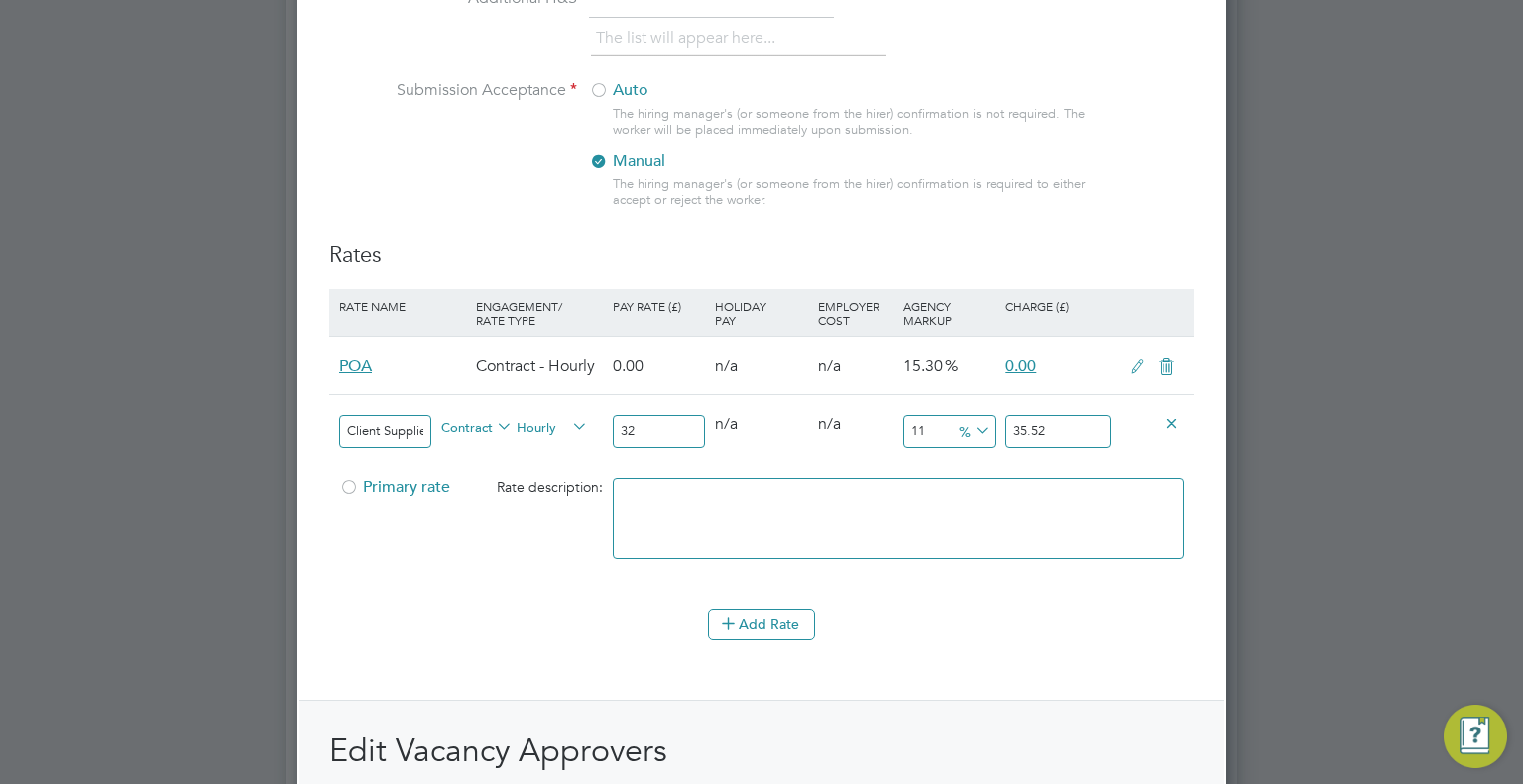 type on "11" 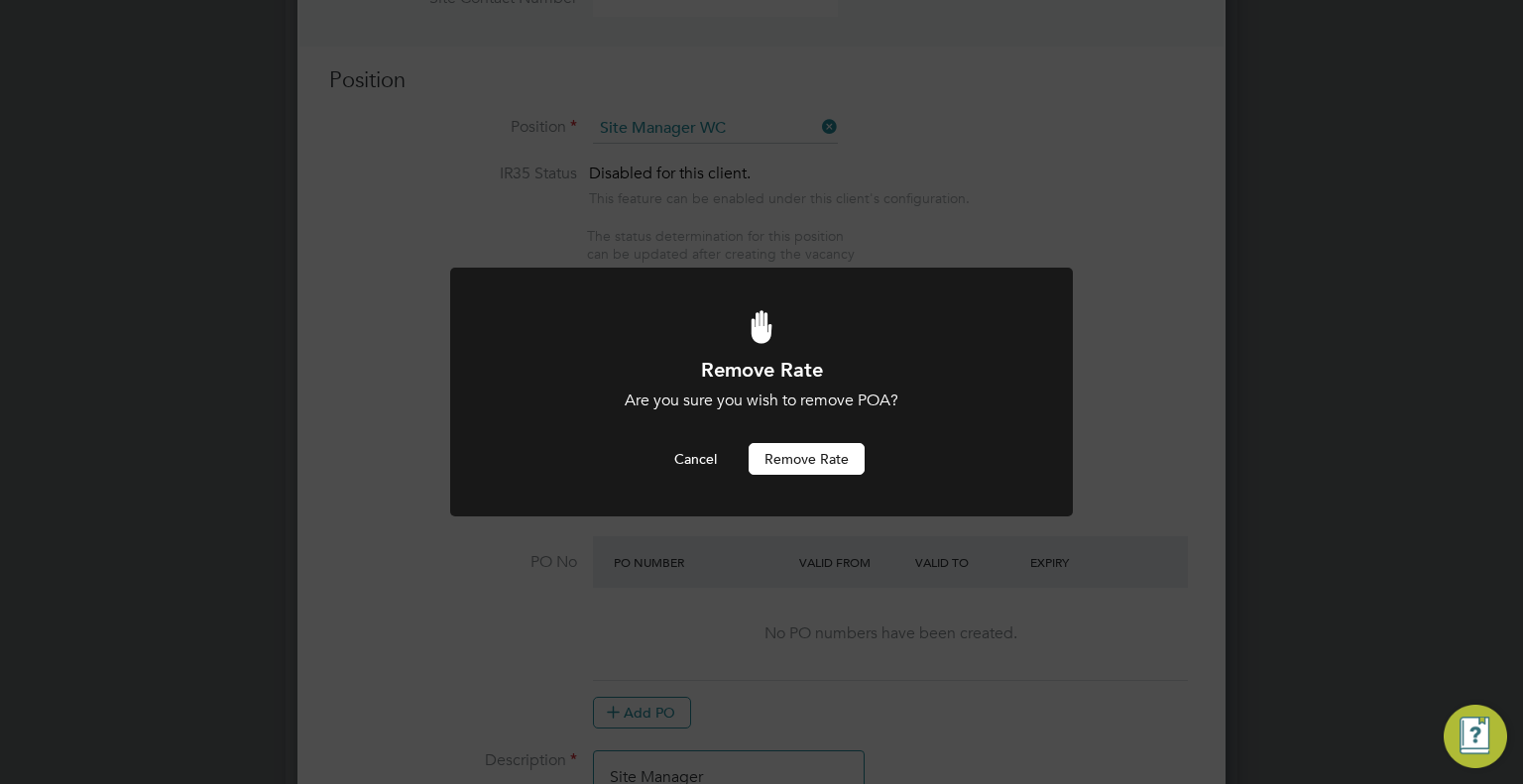 click on "Remove rate" at bounding box center (806, 459) 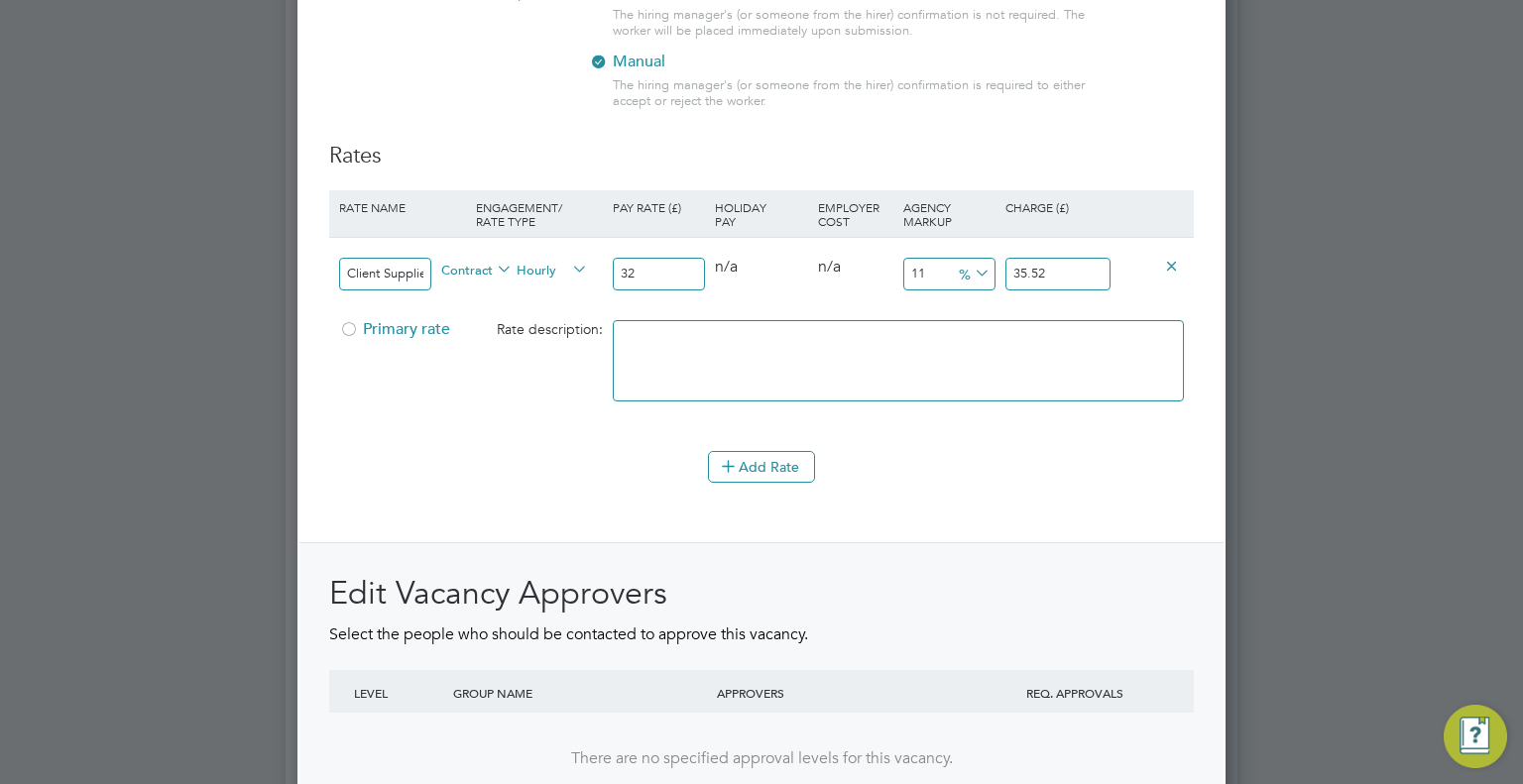 click on "Primary rate" at bounding box center (395, 329) 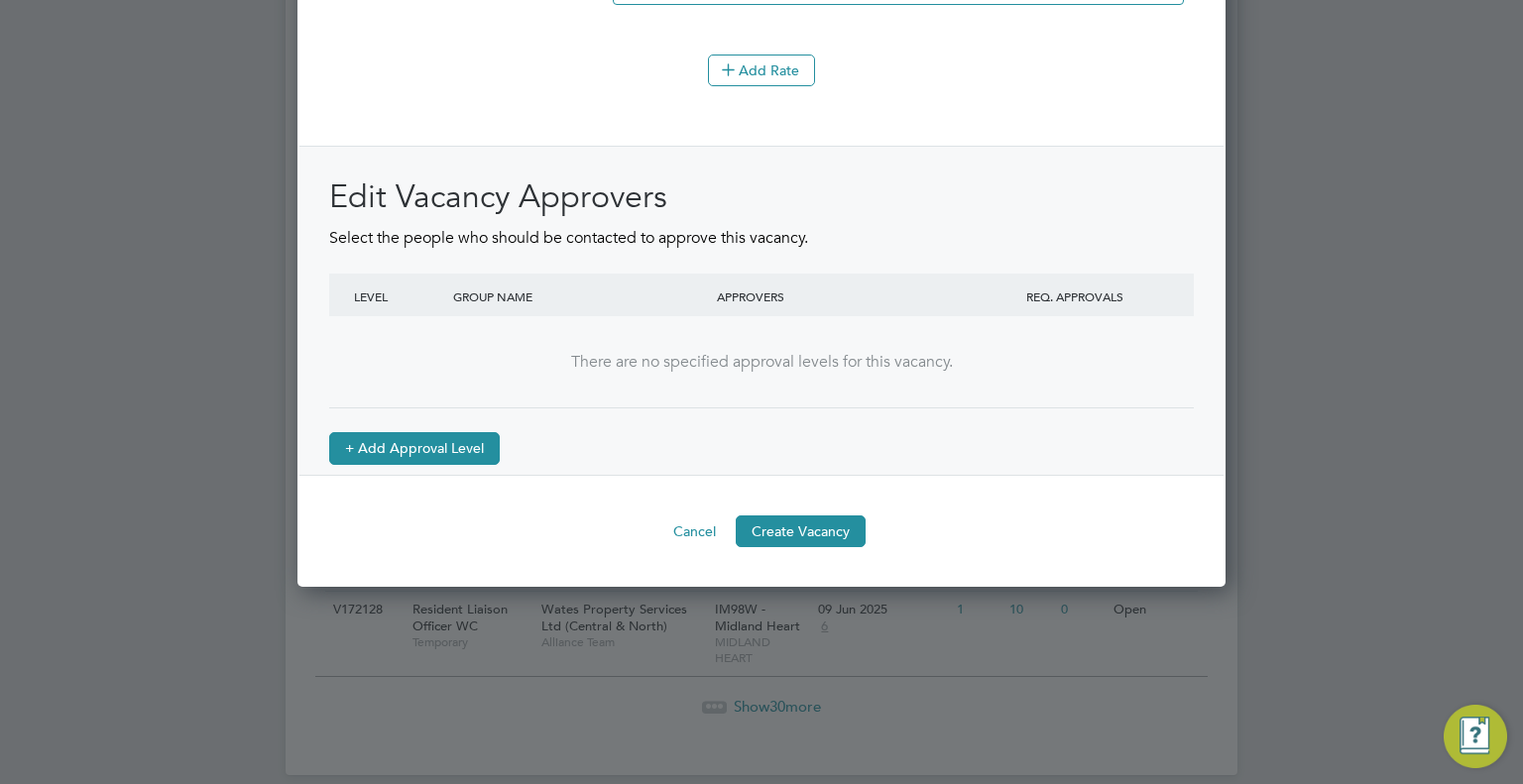 click on "+ Add Approval Level" at bounding box center [414, 448] 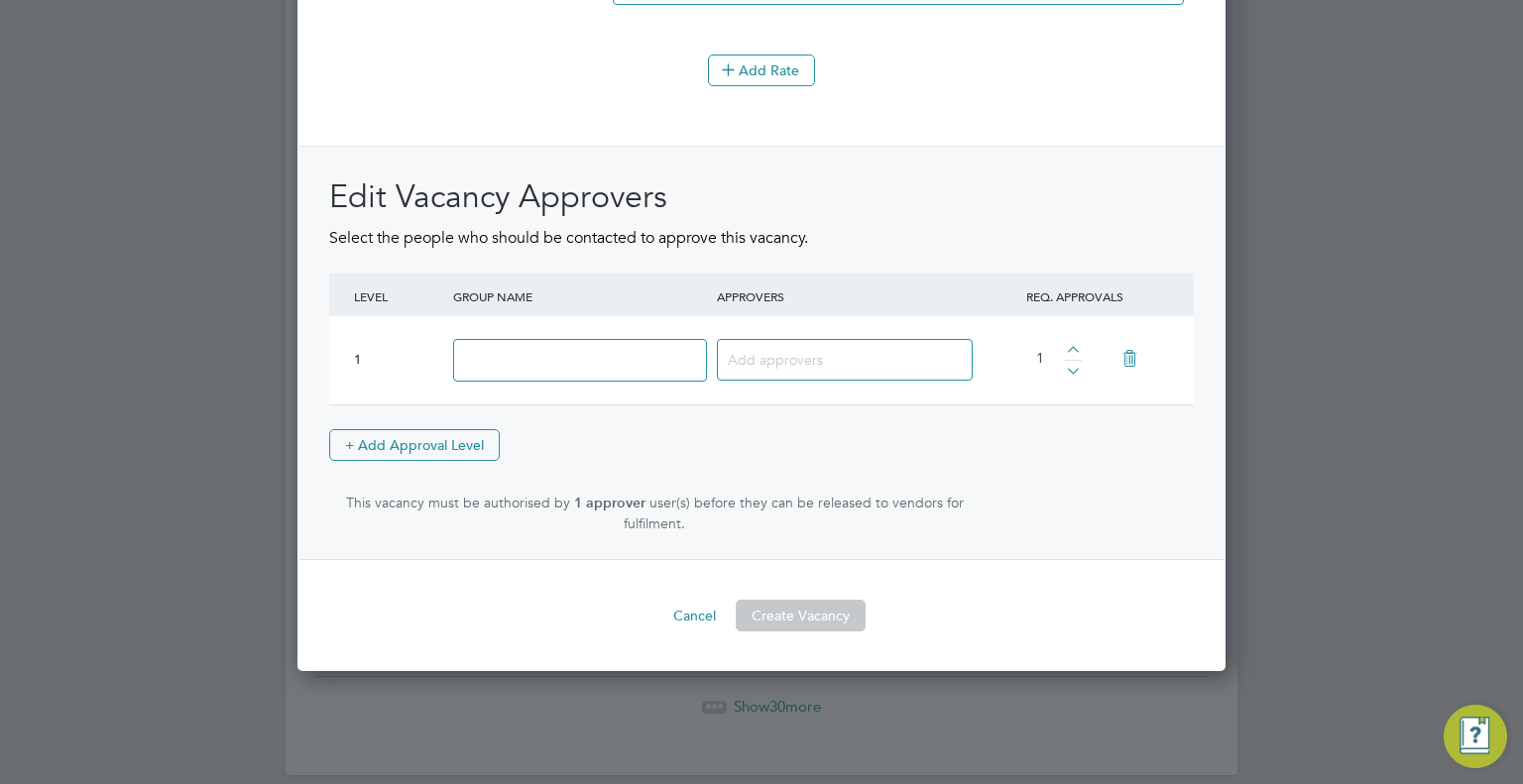 click at bounding box center (580, 360) 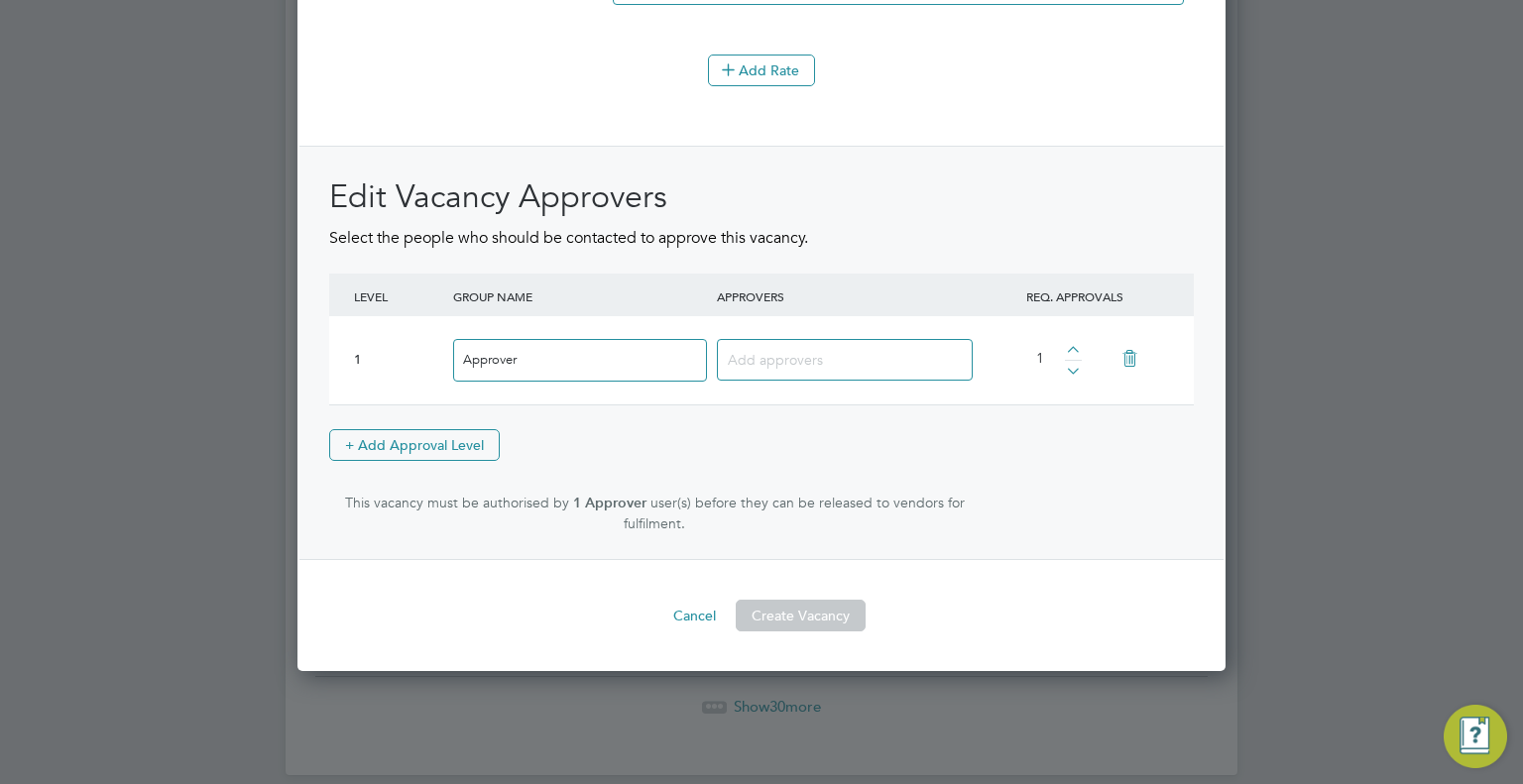 click at bounding box center [837, 359] 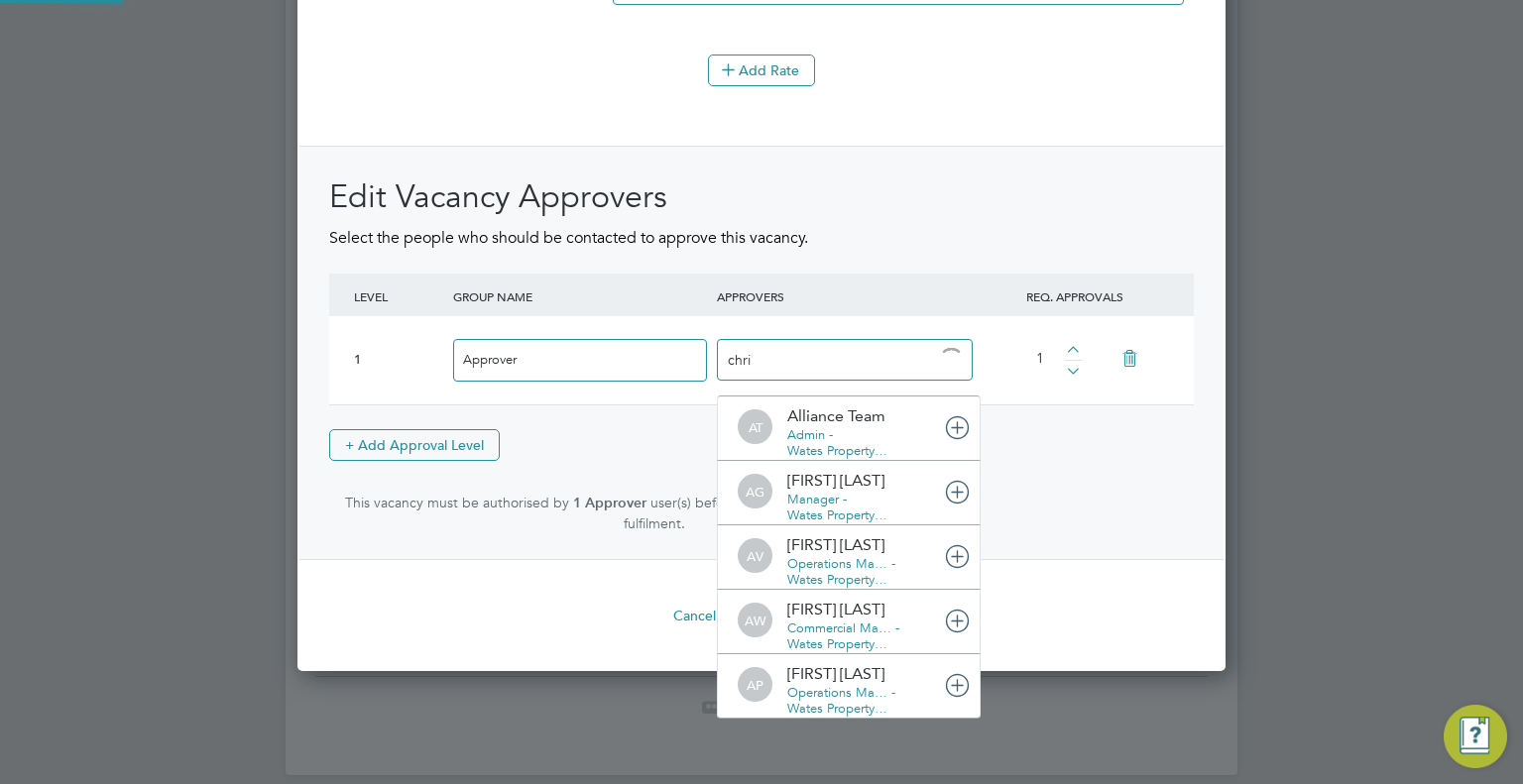 type on "chris" 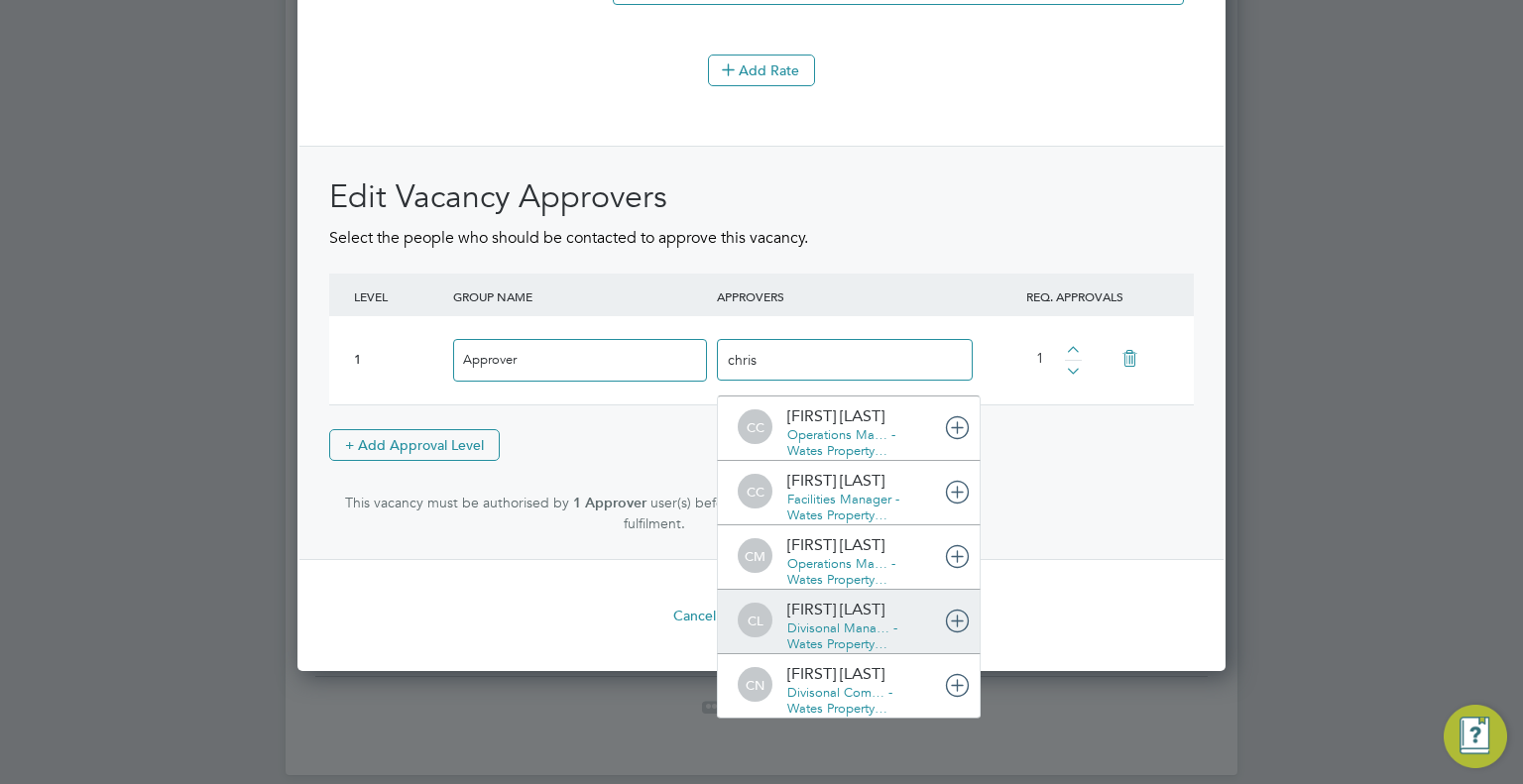 type 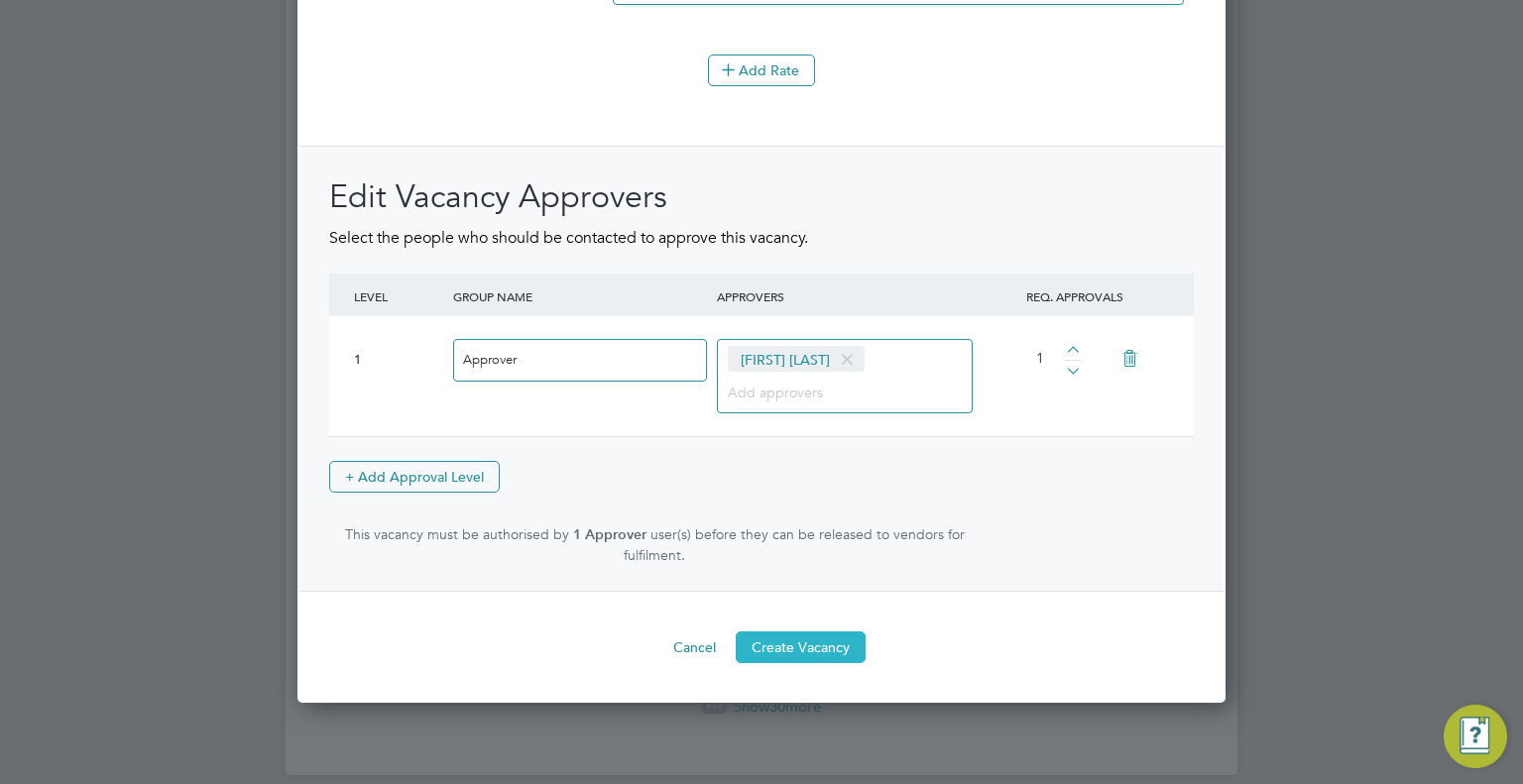 click on "Create Vacancy" at bounding box center [800, 647] 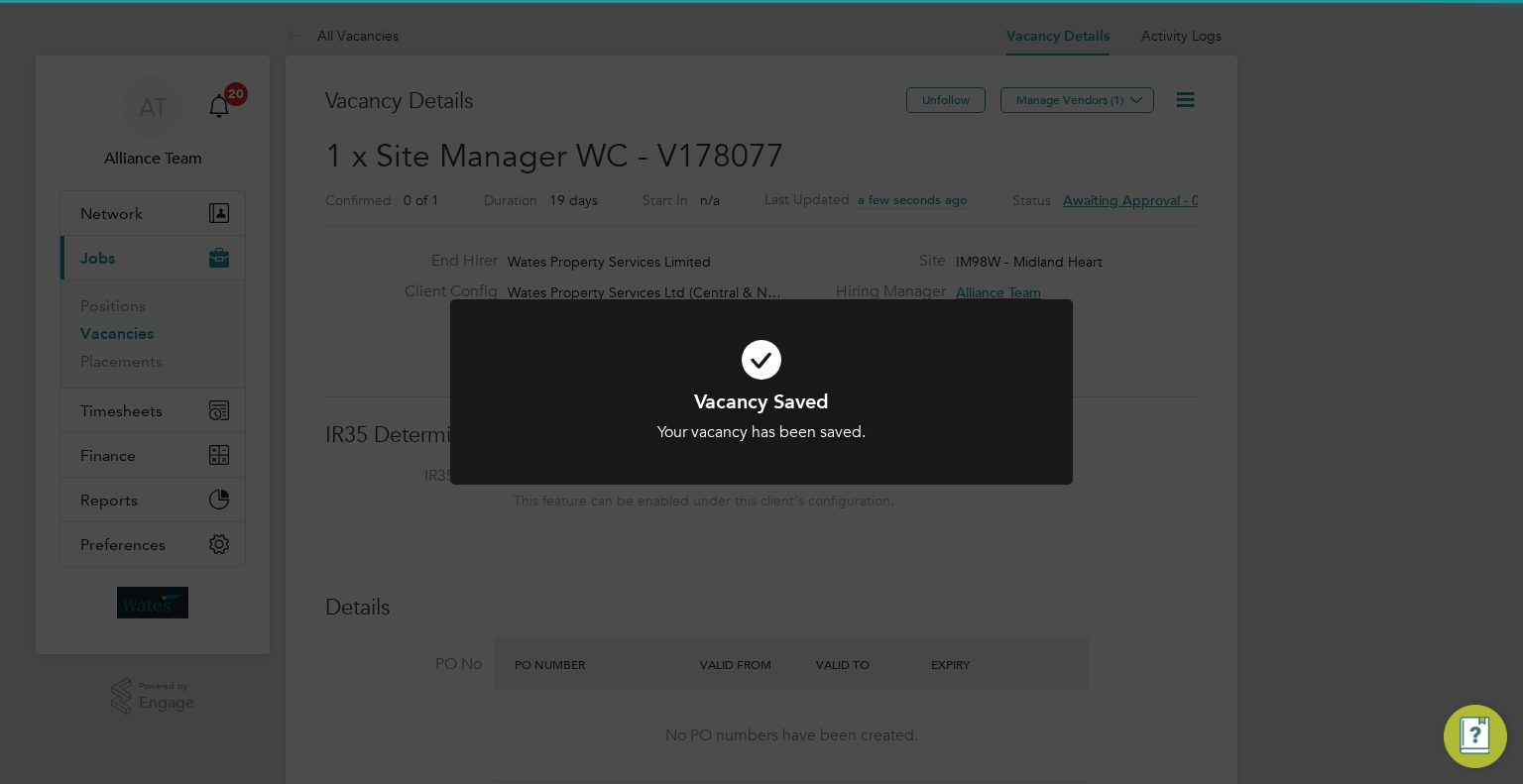 click on "Vacancy Saved Your vacancy has been saved. Cancel Okay" 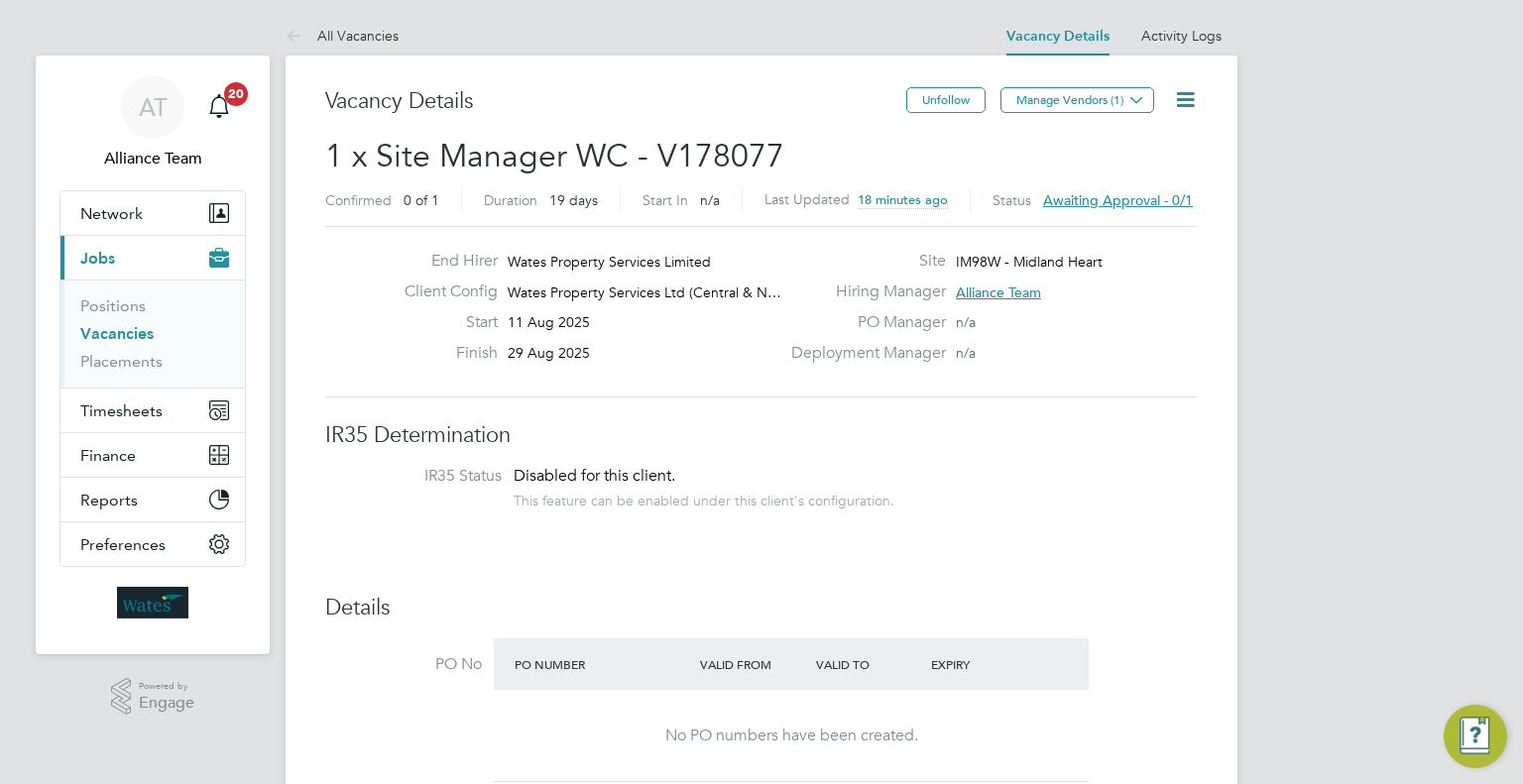 click on "Vacancies" at bounding box center (117, 333) 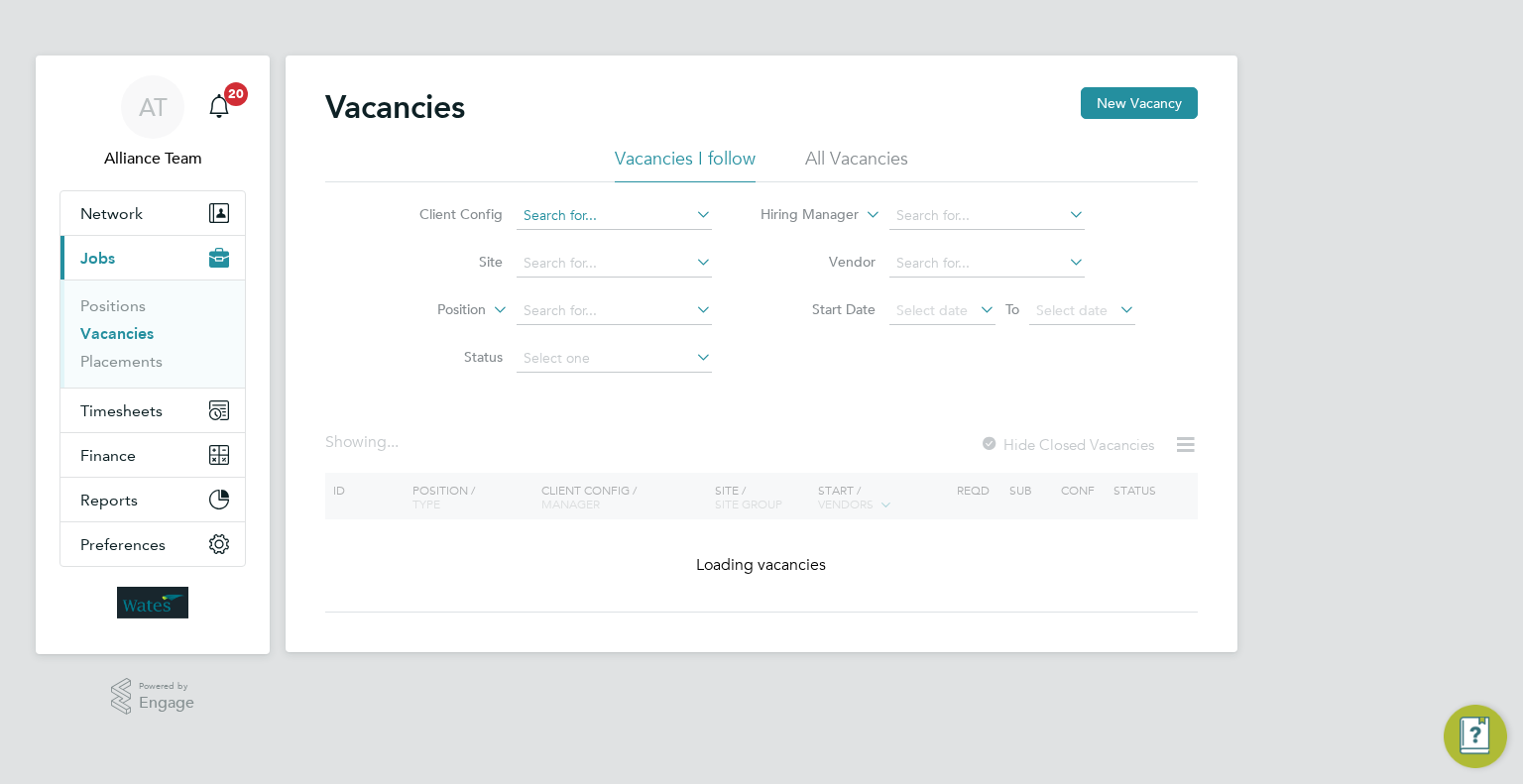 click 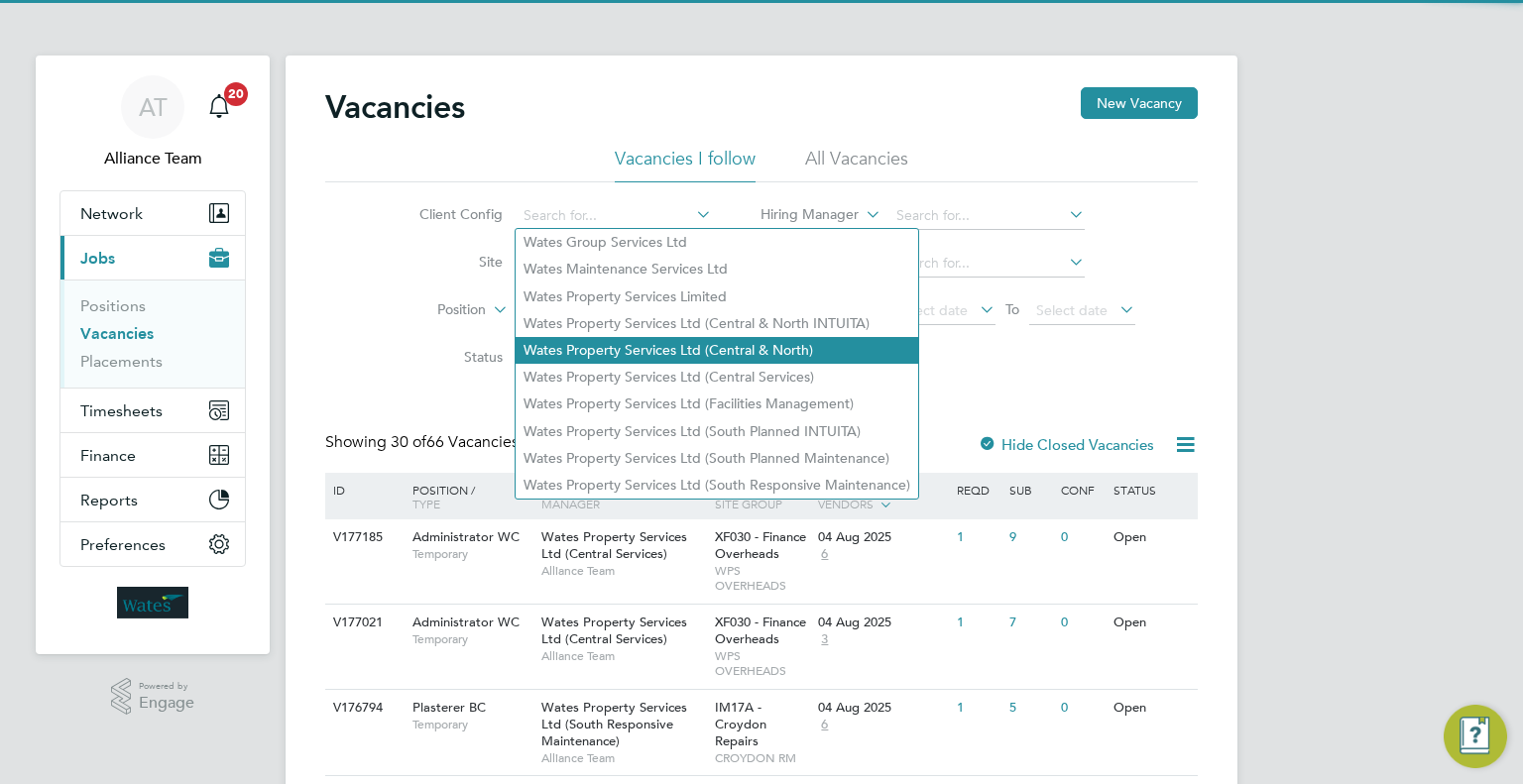 click on "Wates Property Services Ltd (Central & North)" 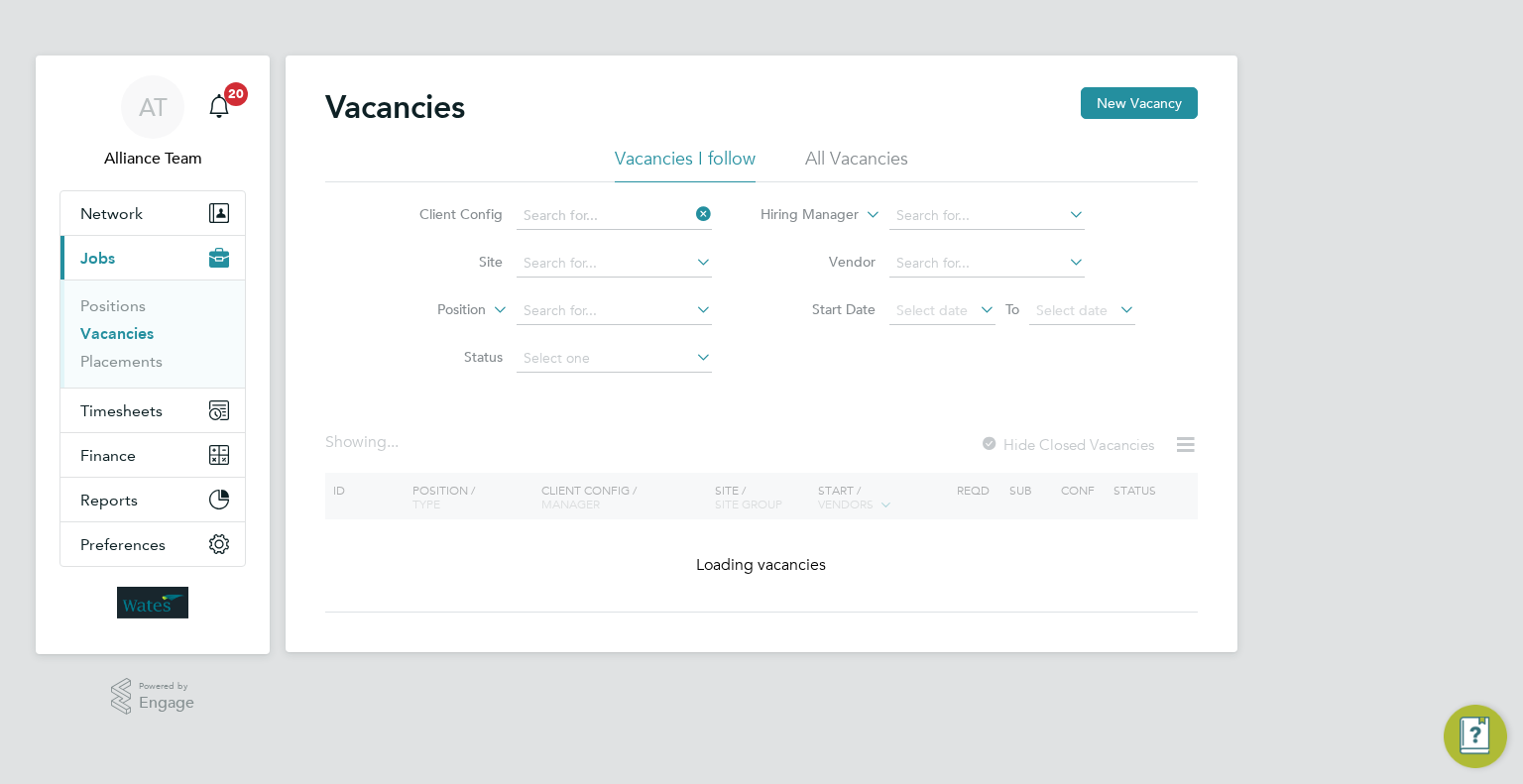 type on "Wates Property Services Ltd (Central & North)" 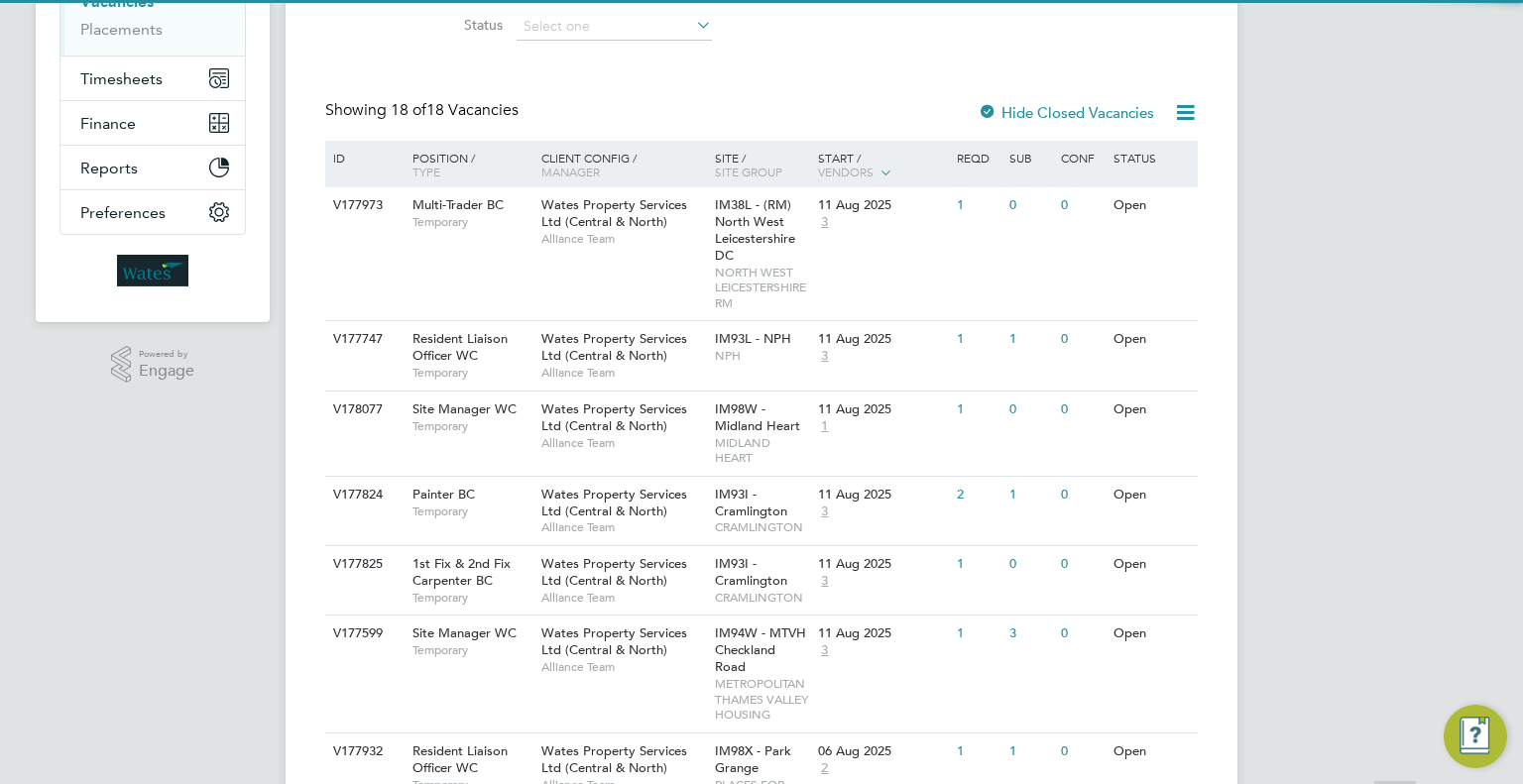 scroll, scrollTop: 337, scrollLeft: 0, axis: vertical 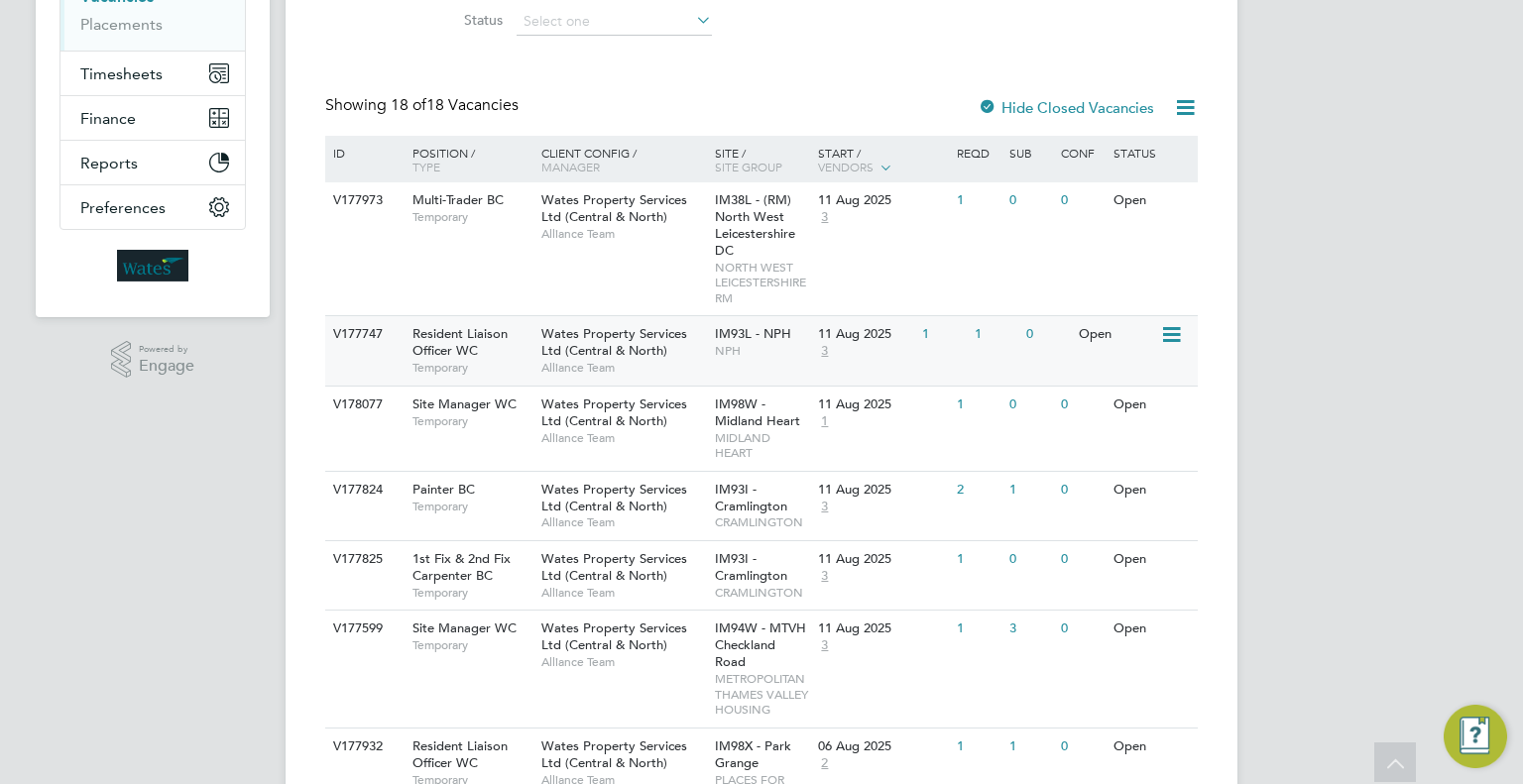 click on "NPH" 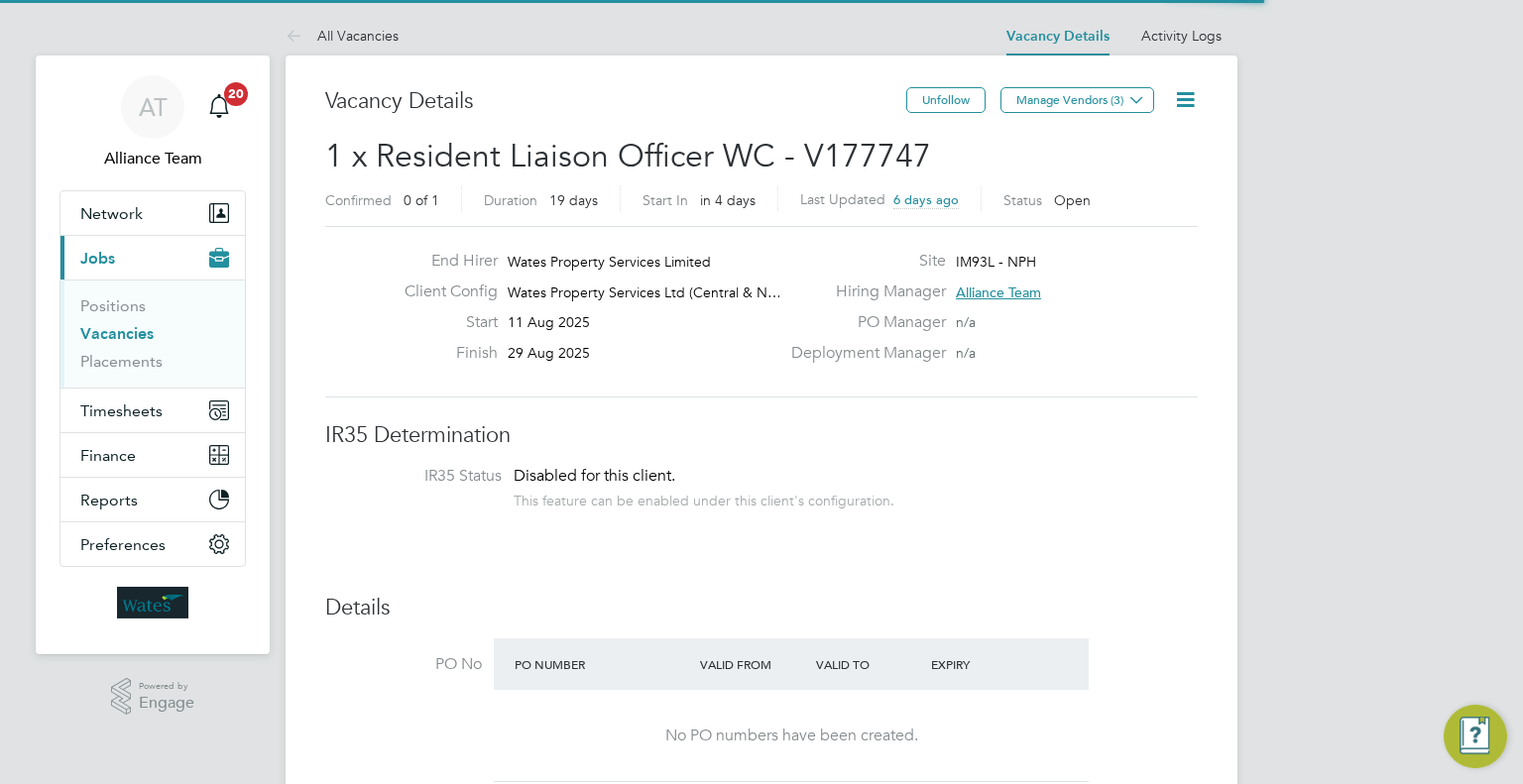 scroll, scrollTop: 737, scrollLeft: 0, axis: vertical 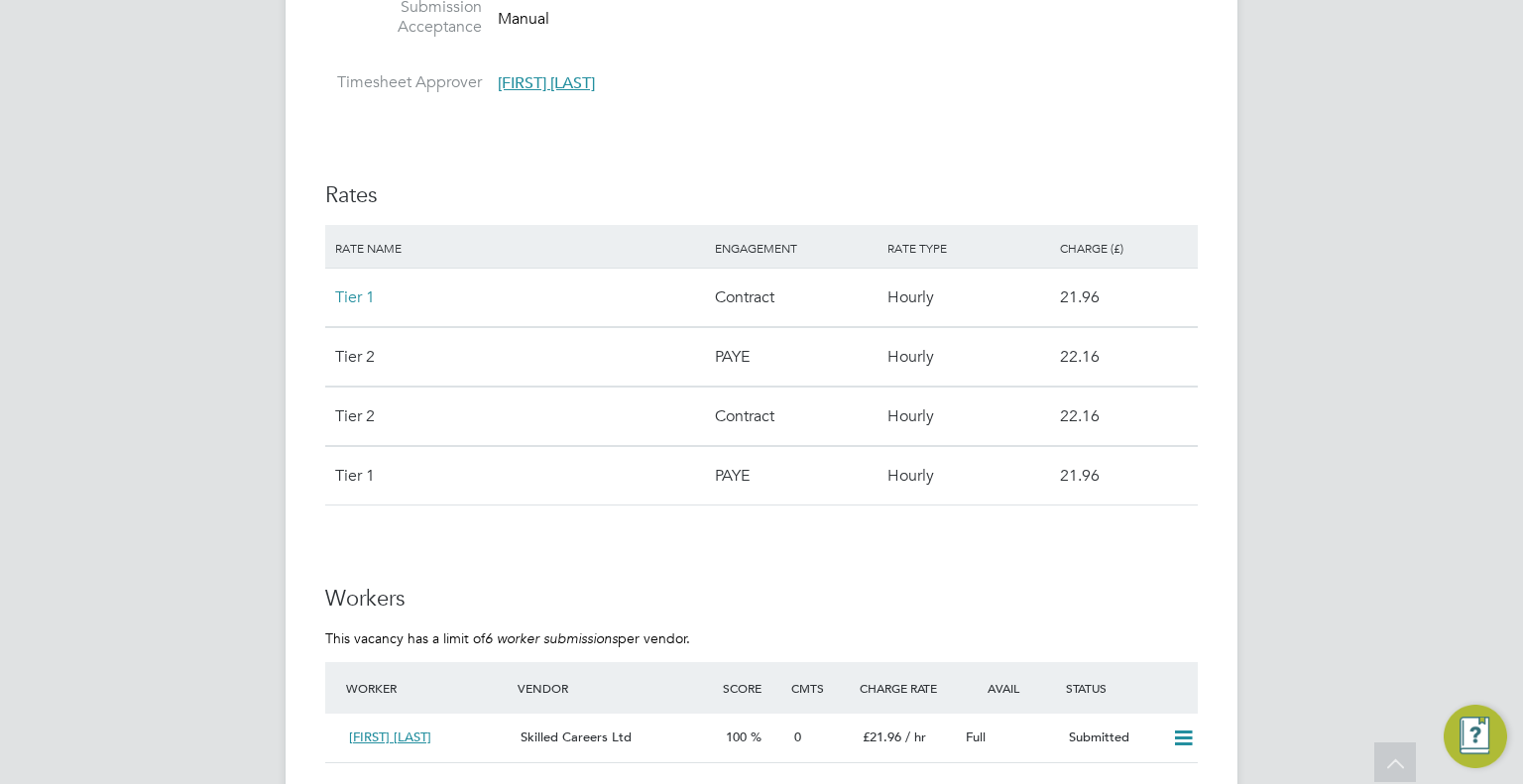 type 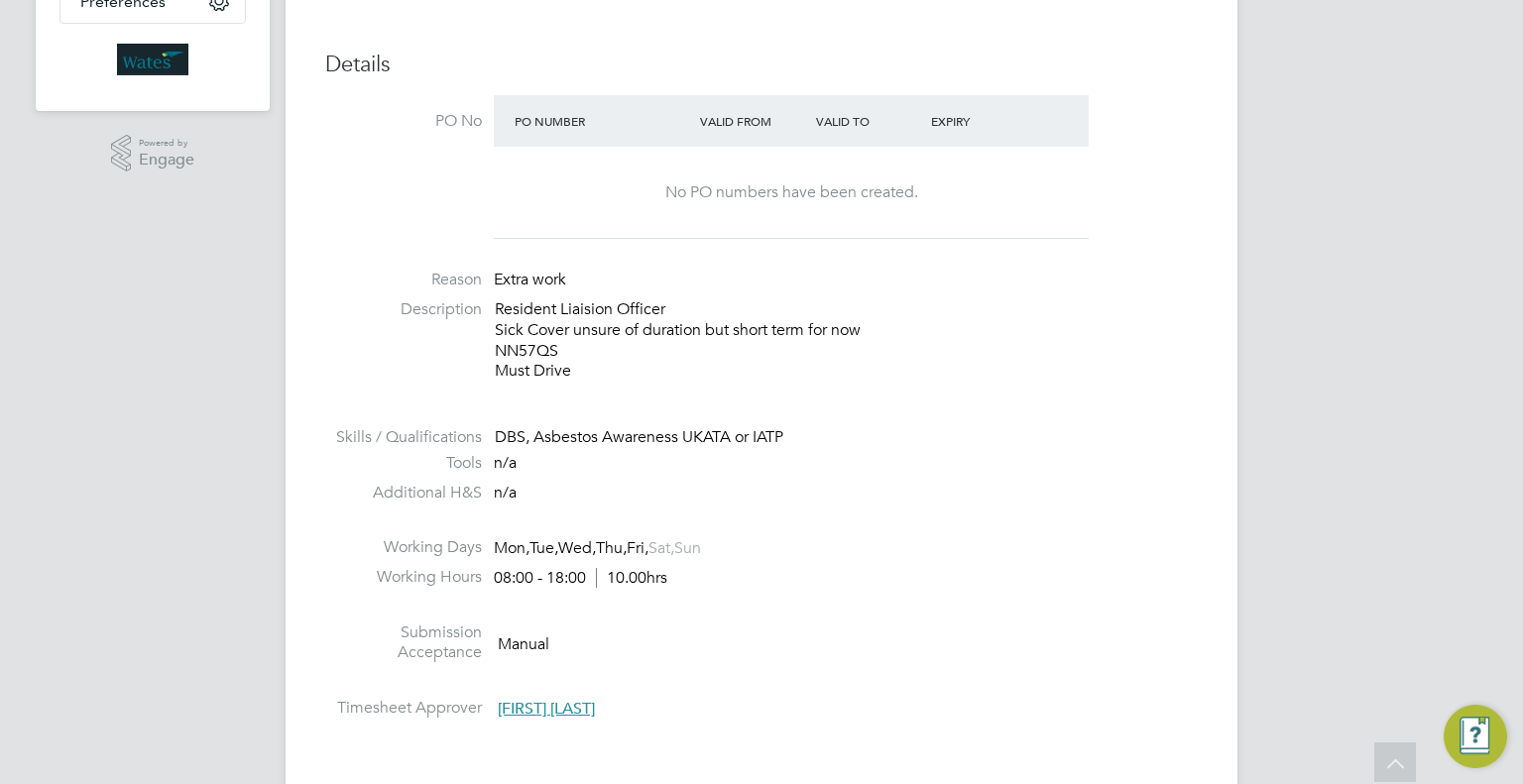 scroll, scrollTop: 431, scrollLeft: 0, axis: vertical 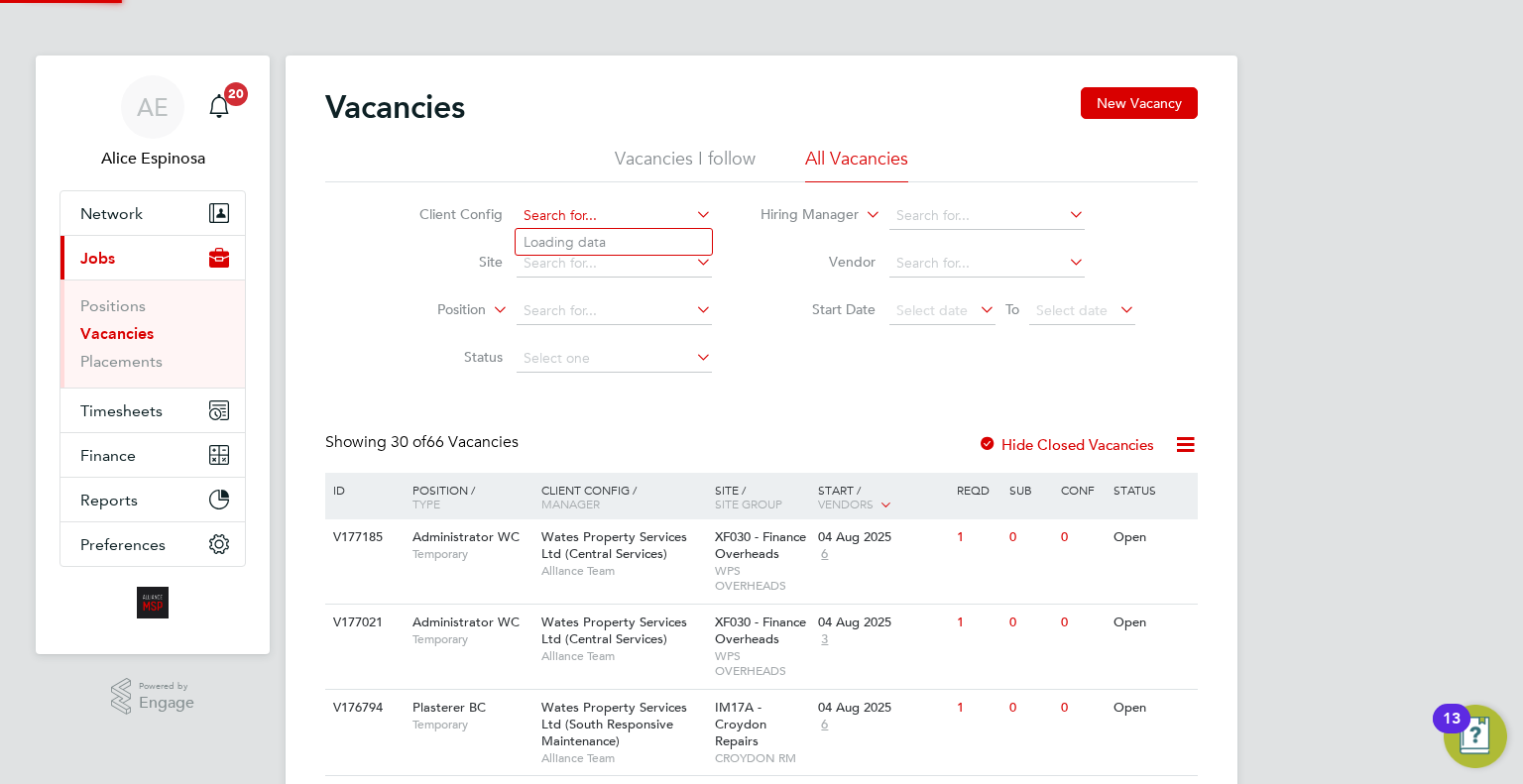 click 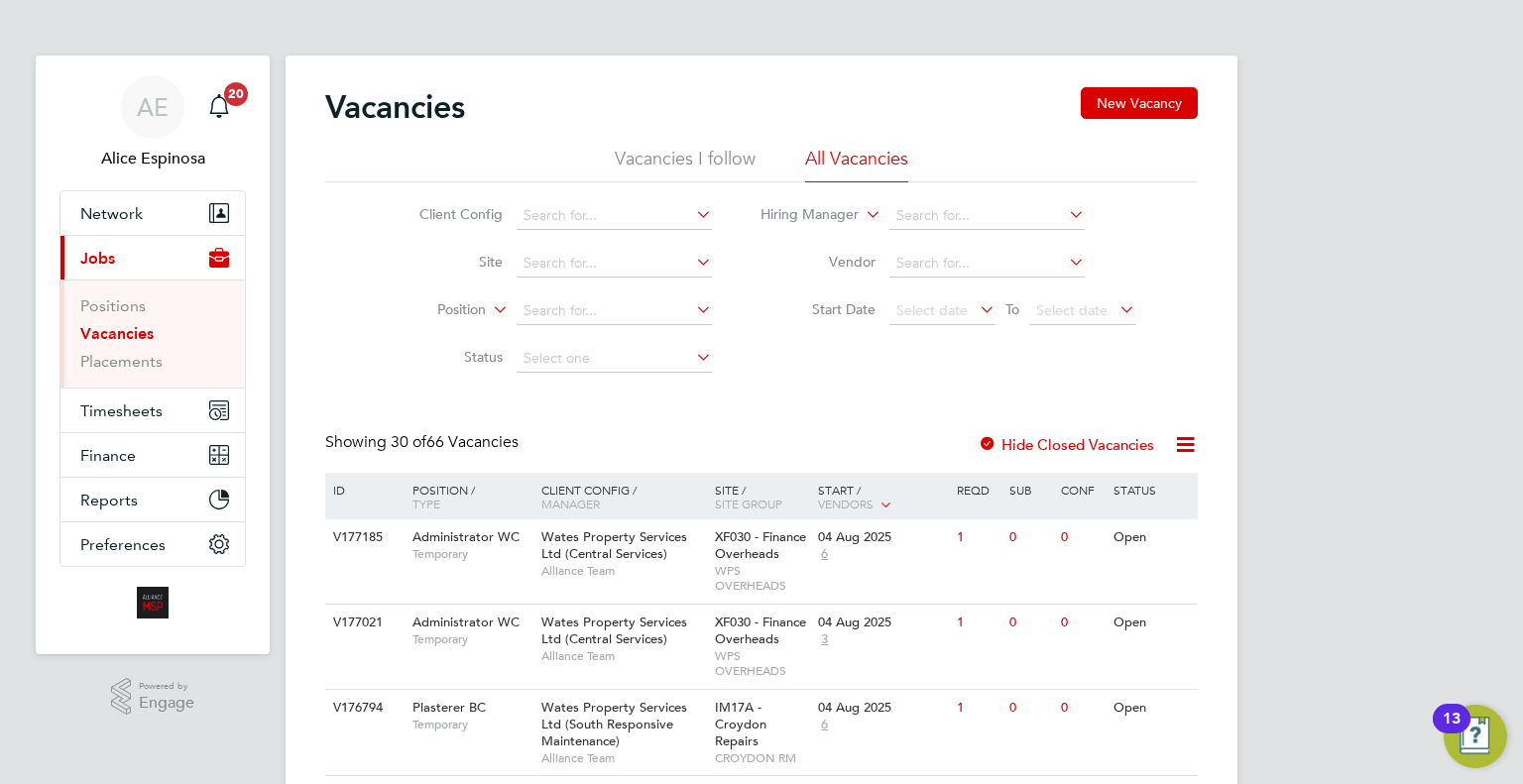 click on "Wates Property Services Ltd (Central & North)" 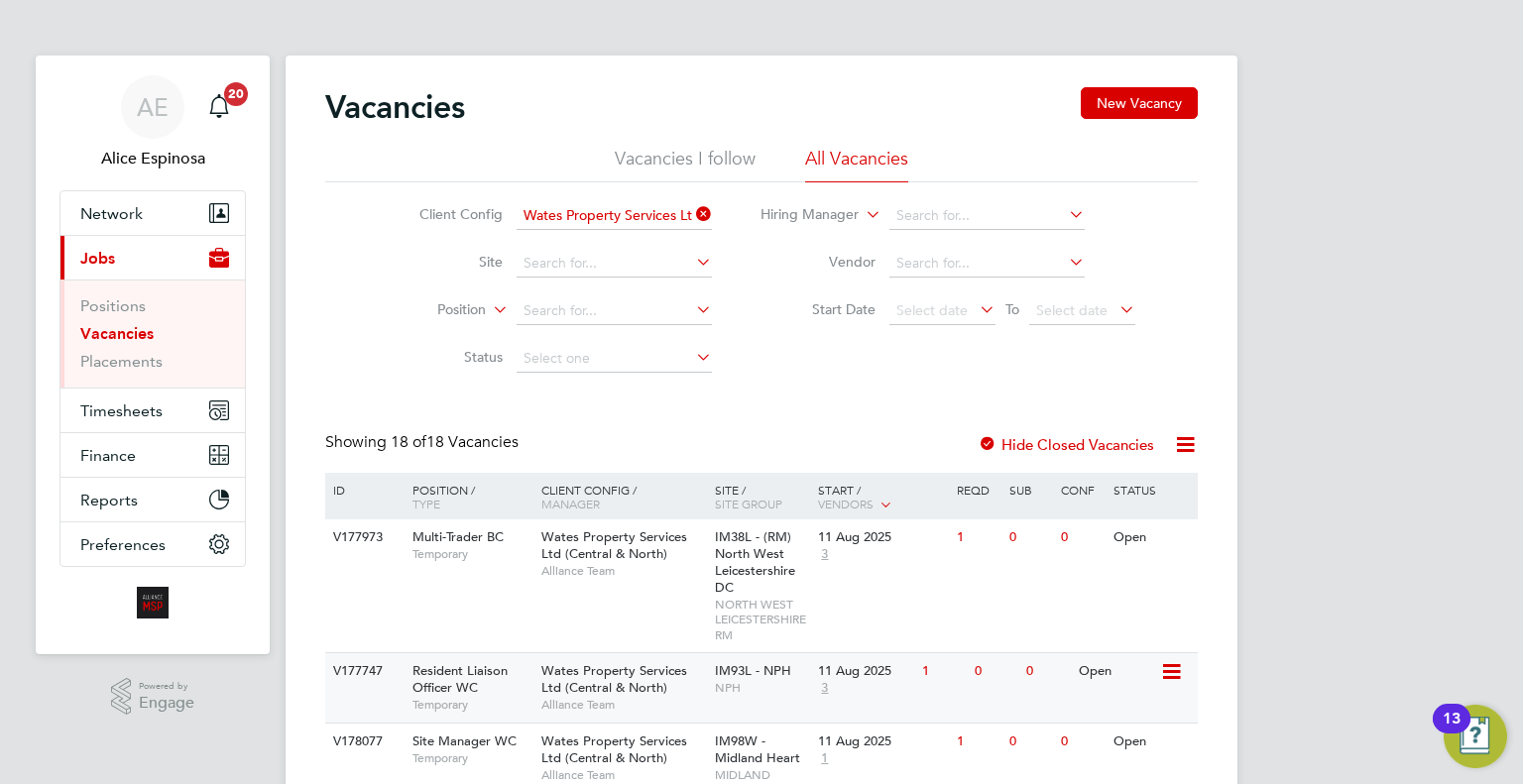 click on "11 Aug 2025 3" 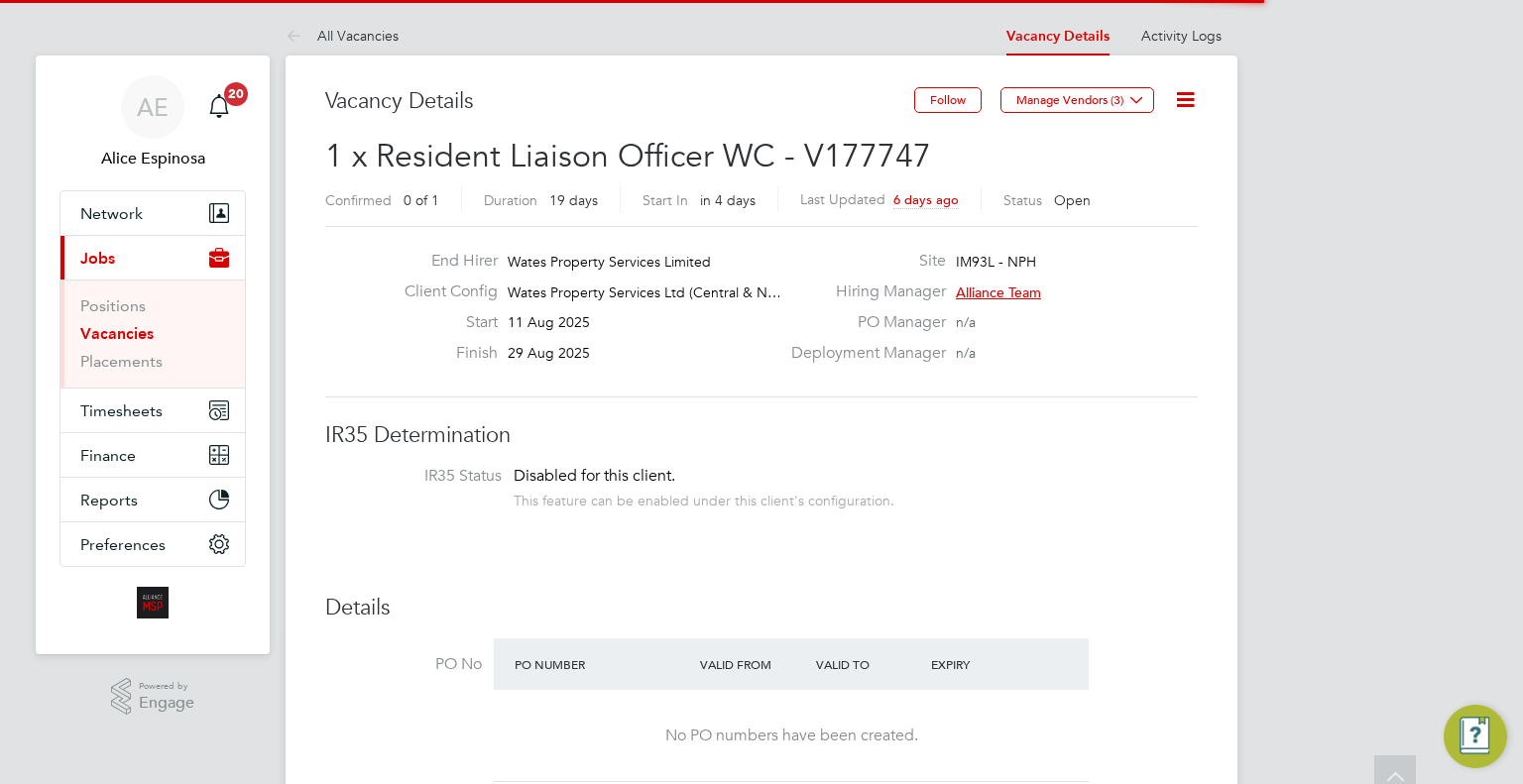 scroll, scrollTop: 871, scrollLeft: 0, axis: vertical 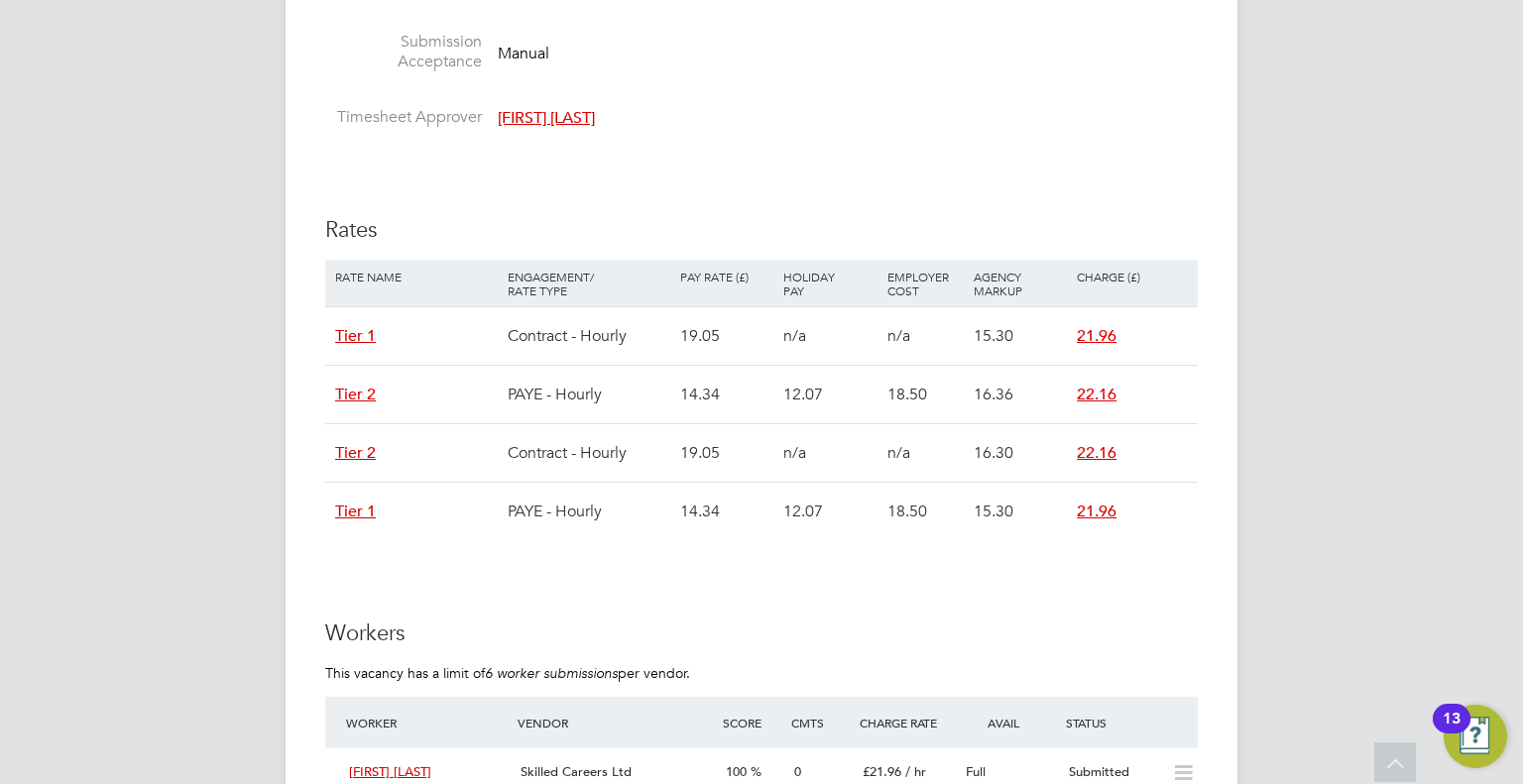 type 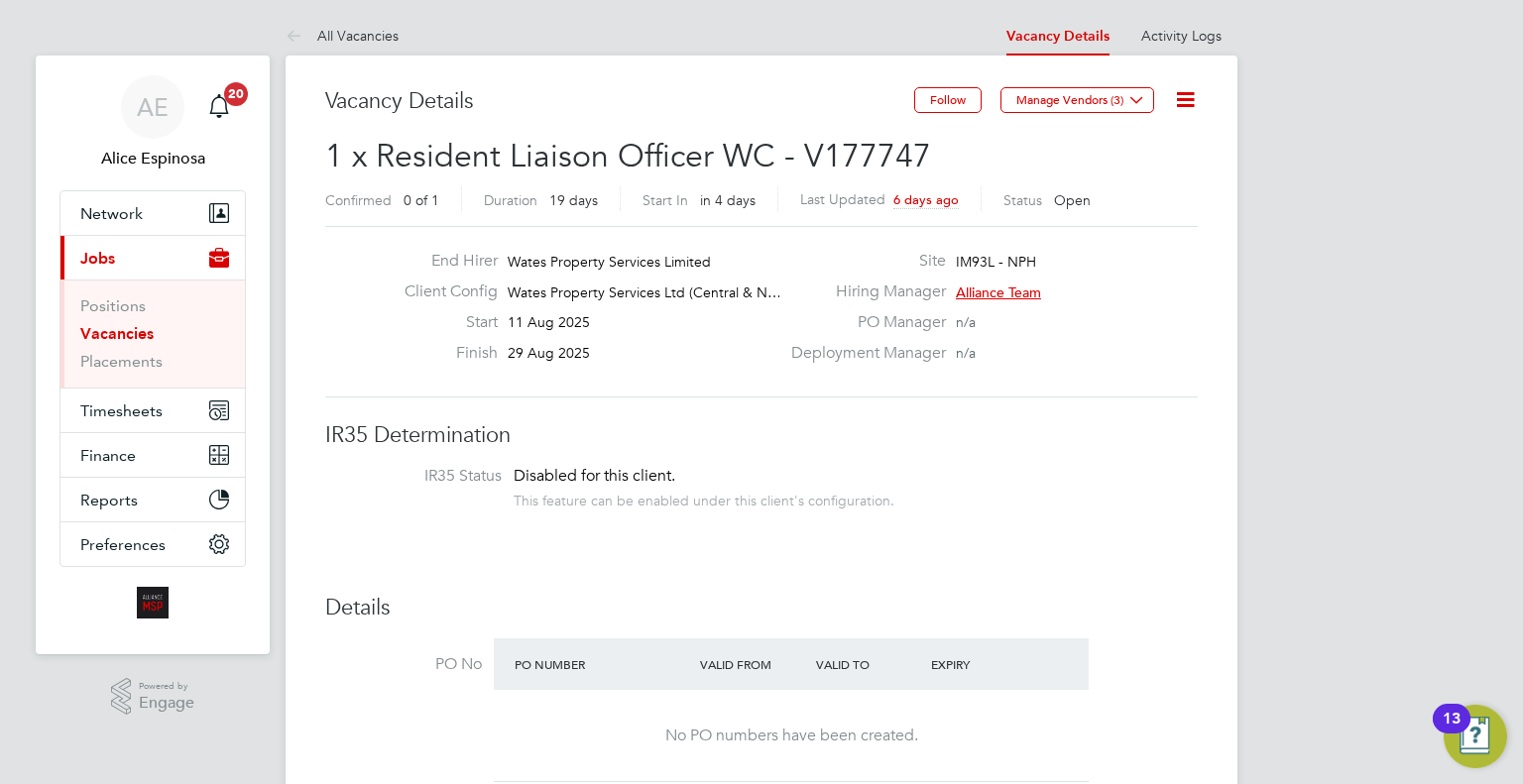 click 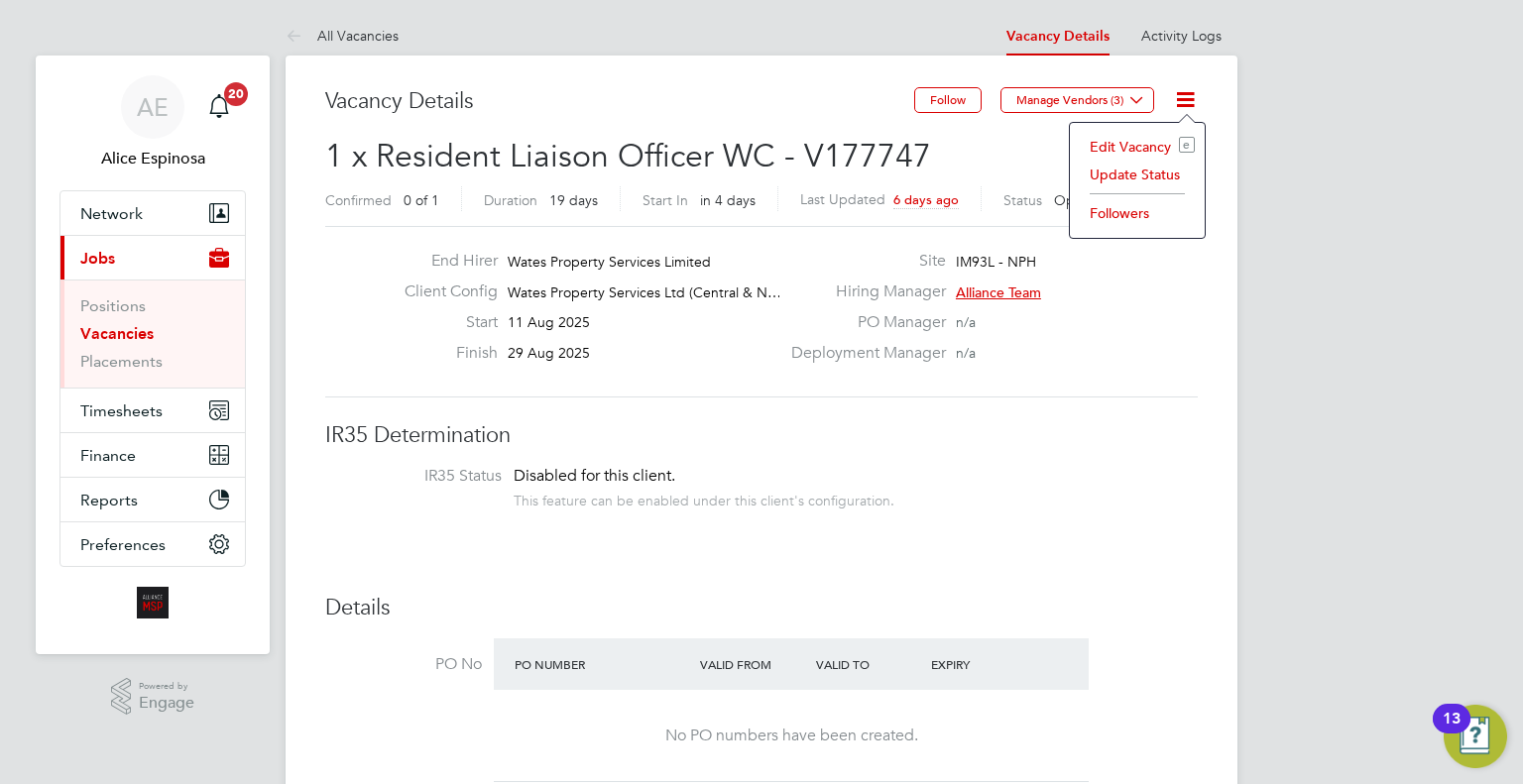 click on "Edit Vacancy e" 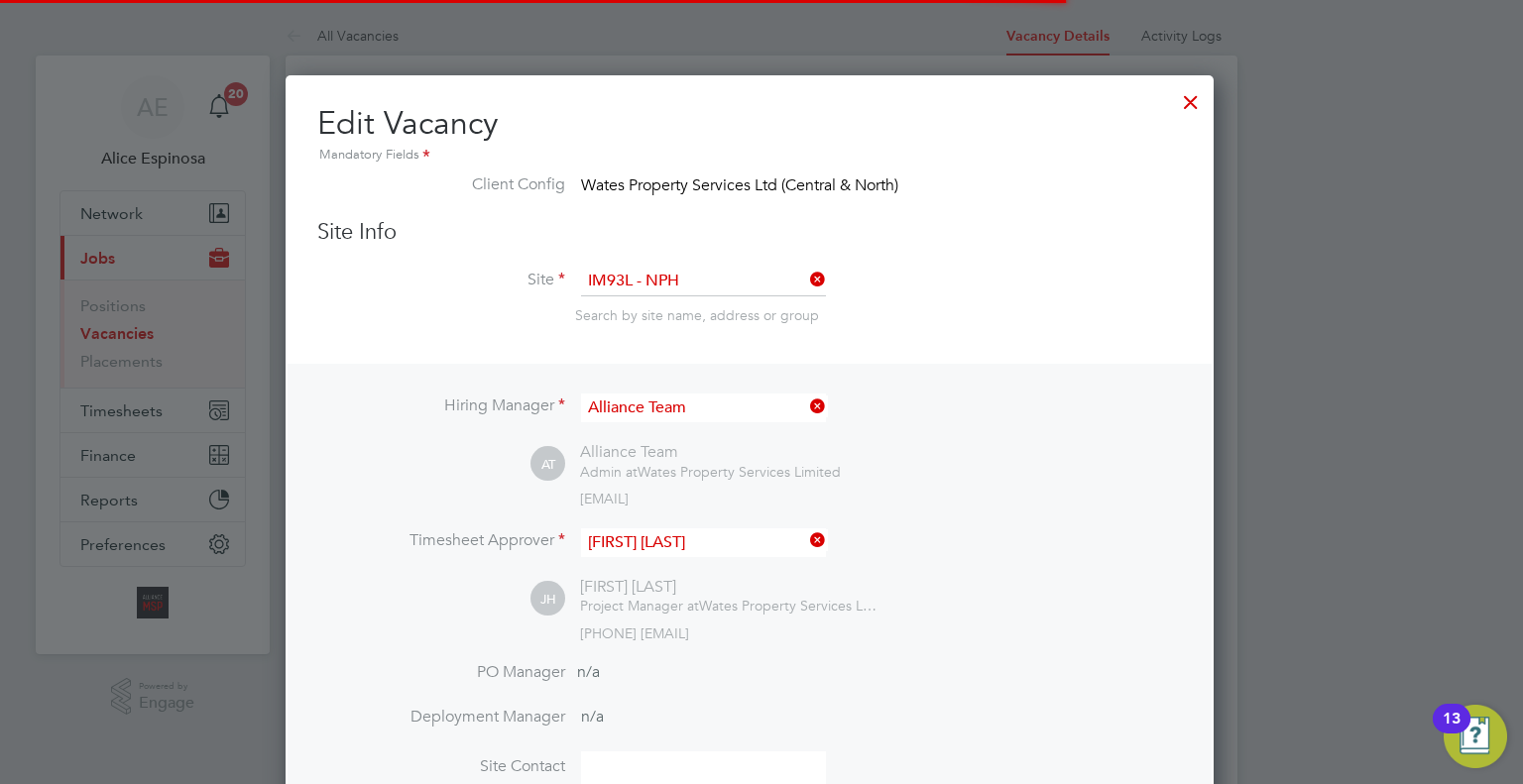 scroll, scrollTop: 10, scrollLeft: 10, axis: both 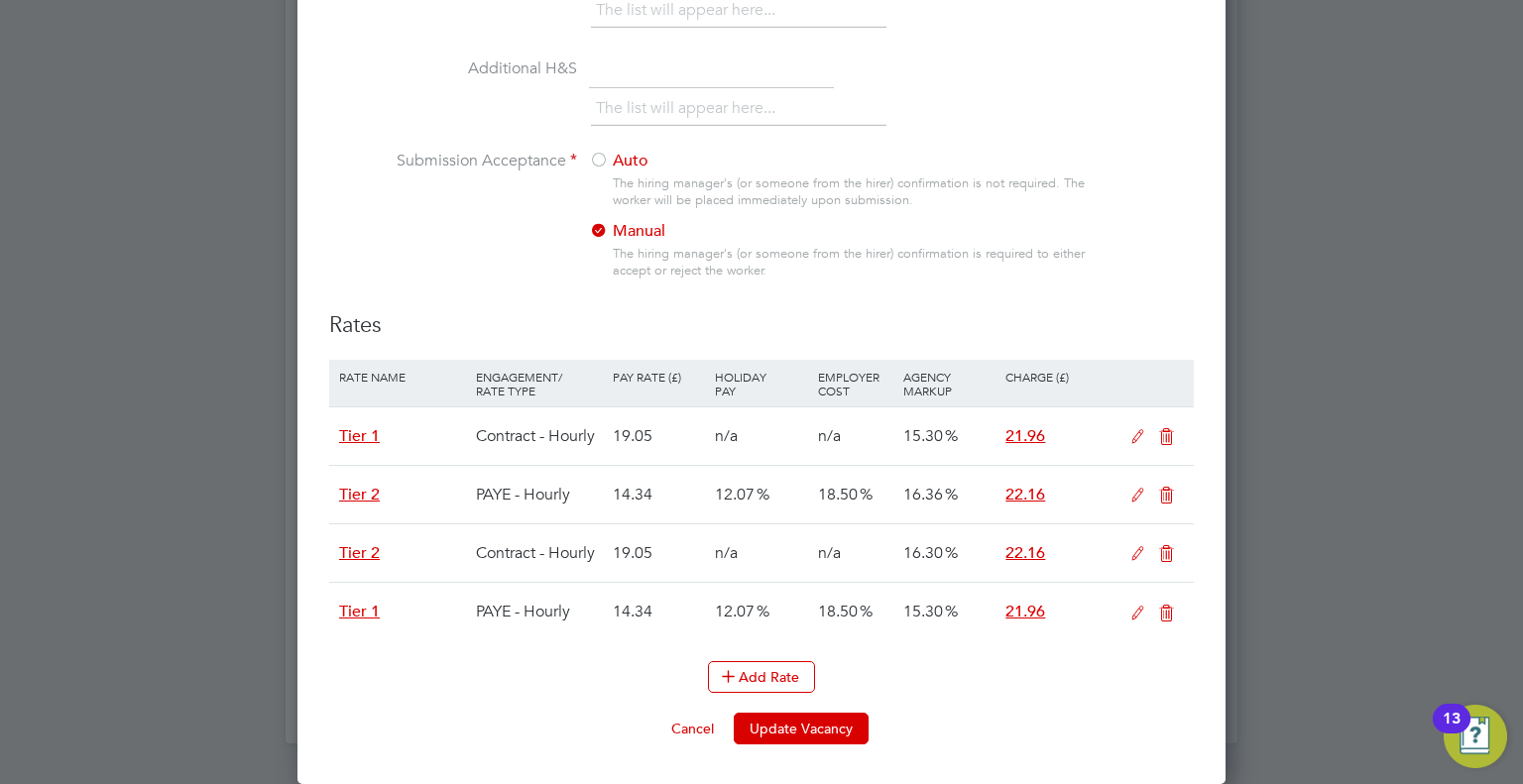 click at bounding box center [1137, 437] 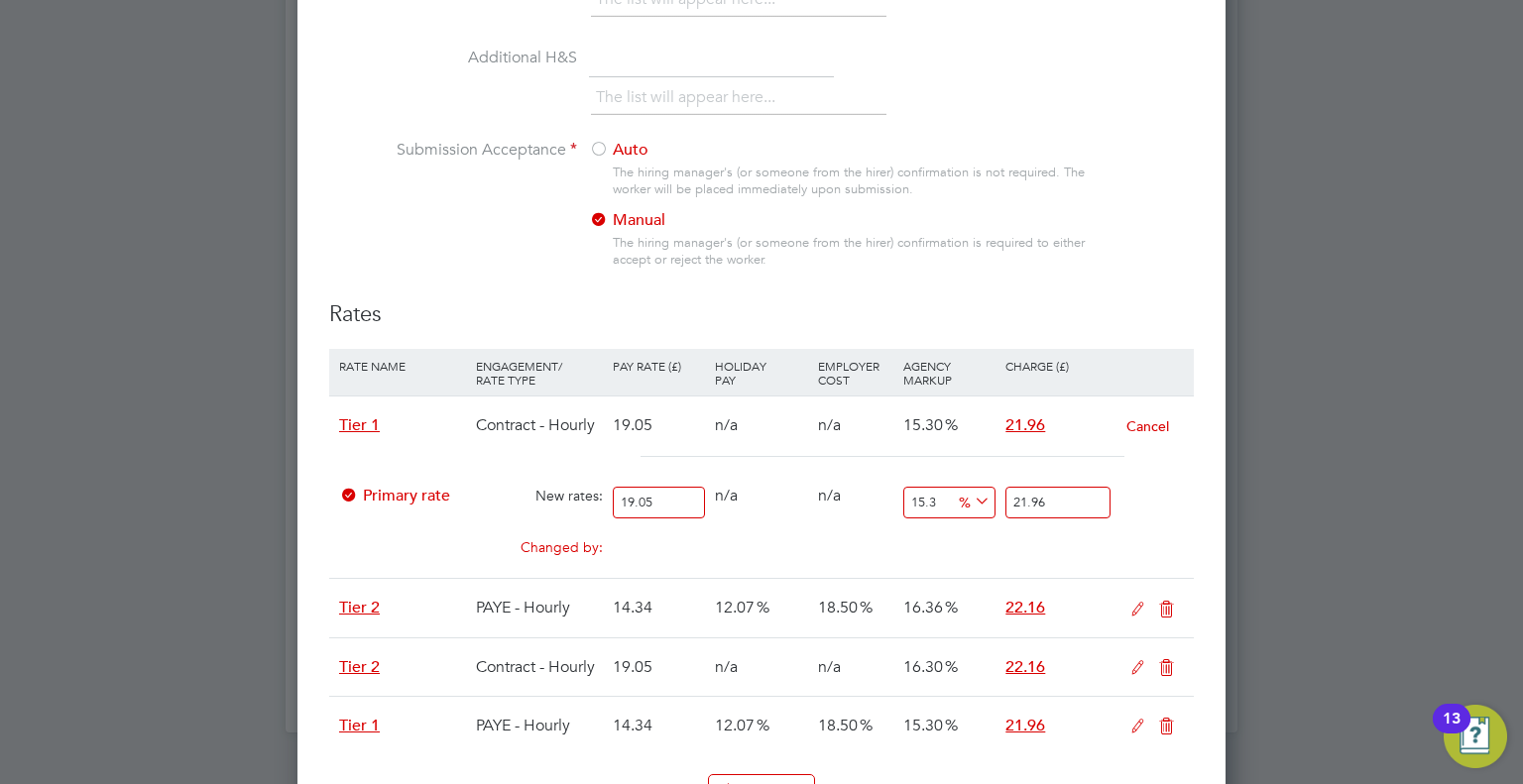drag, startPoint x: 948, startPoint y: 514, endPoint x: 816, endPoint y: 517, distance: 132.03409 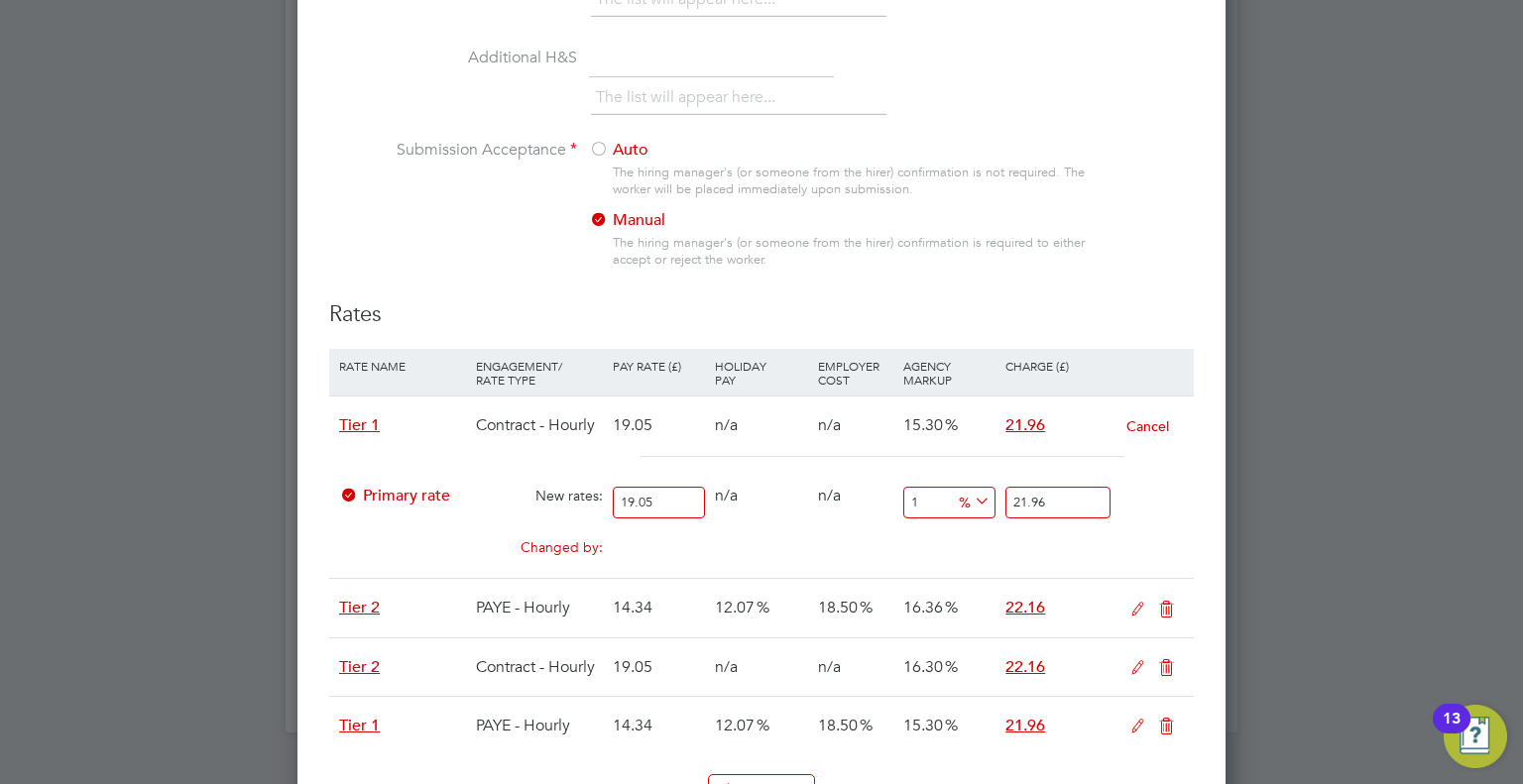 type on "19.2405" 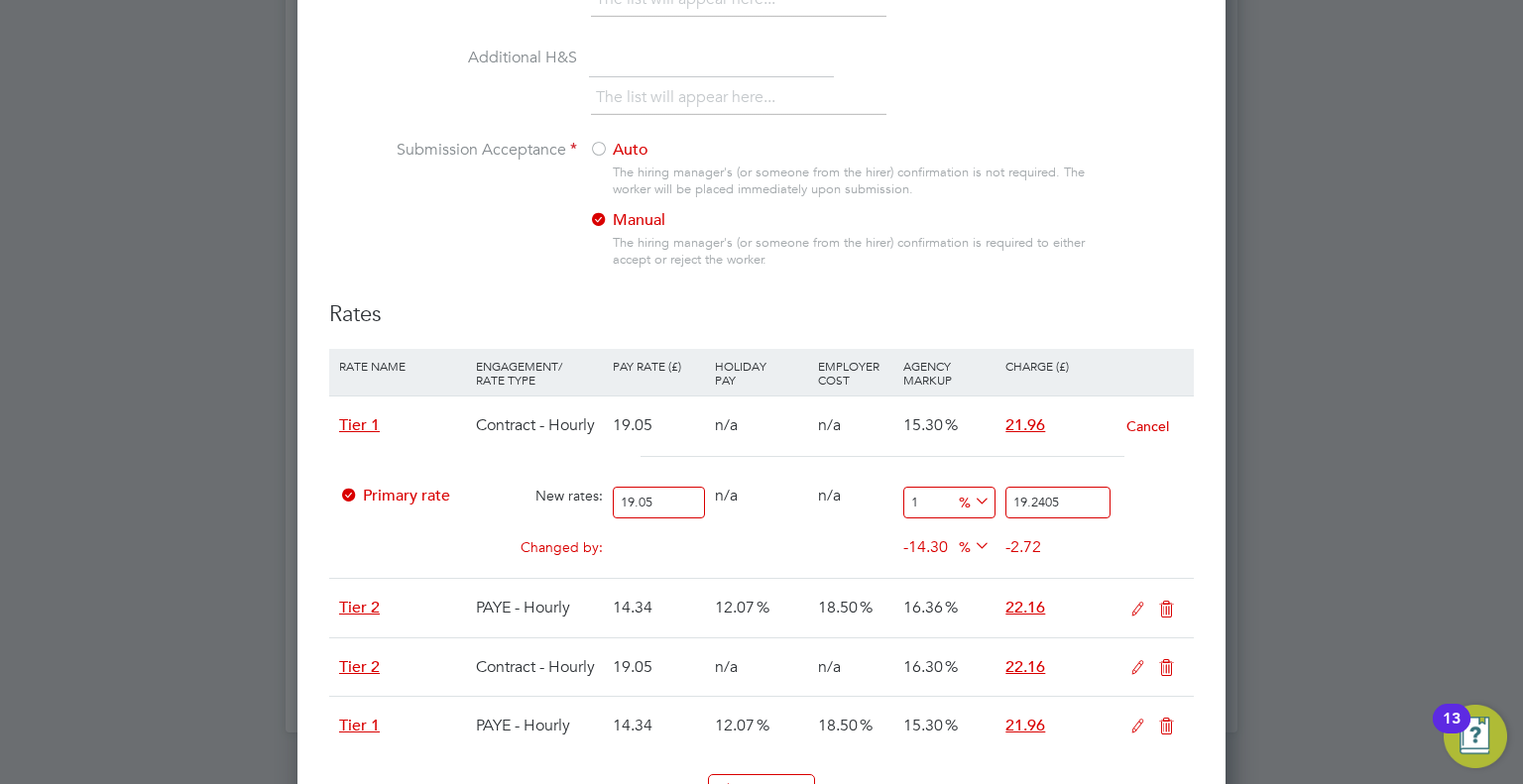 type on "11" 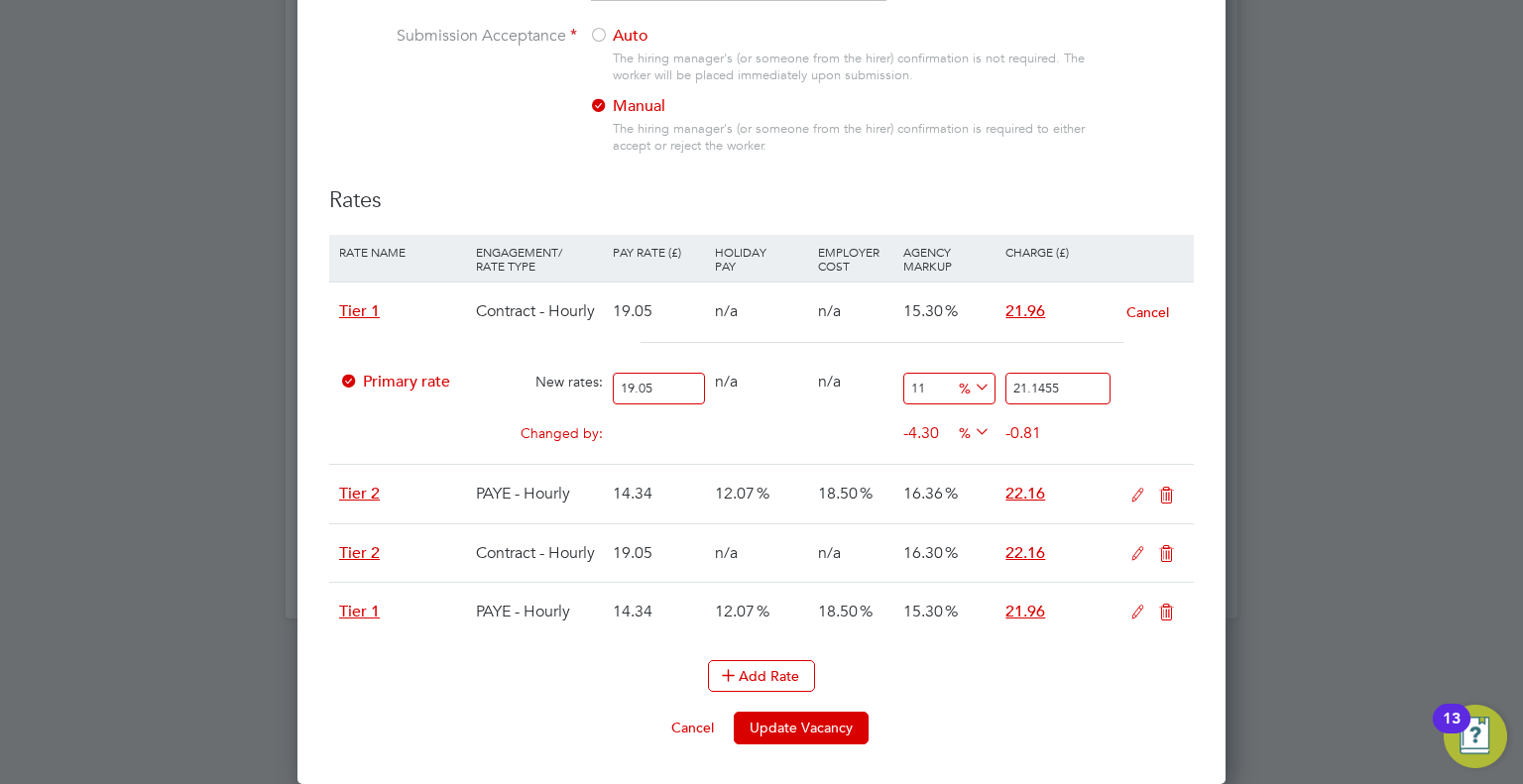 type on "11" 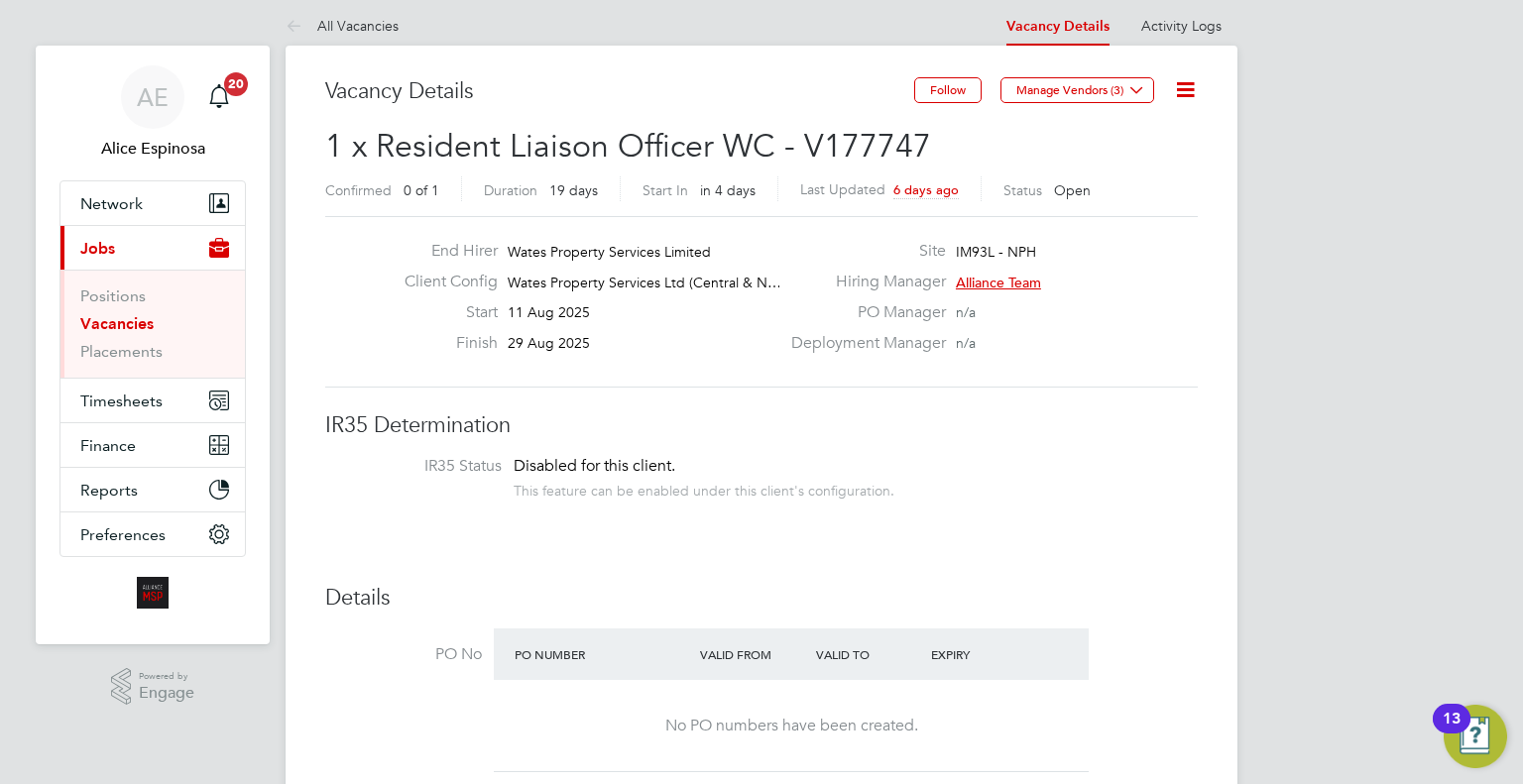 scroll, scrollTop: 0, scrollLeft: 0, axis: both 